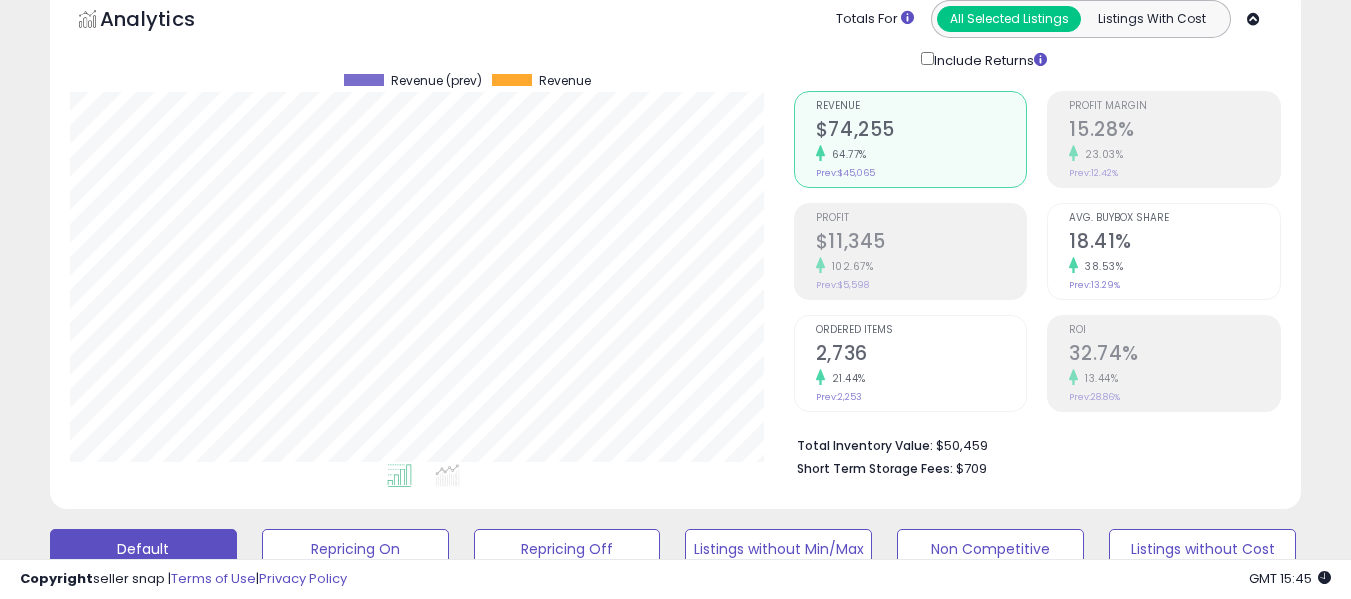 scroll, scrollTop: 338, scrollLeft: 0, axis: vertical 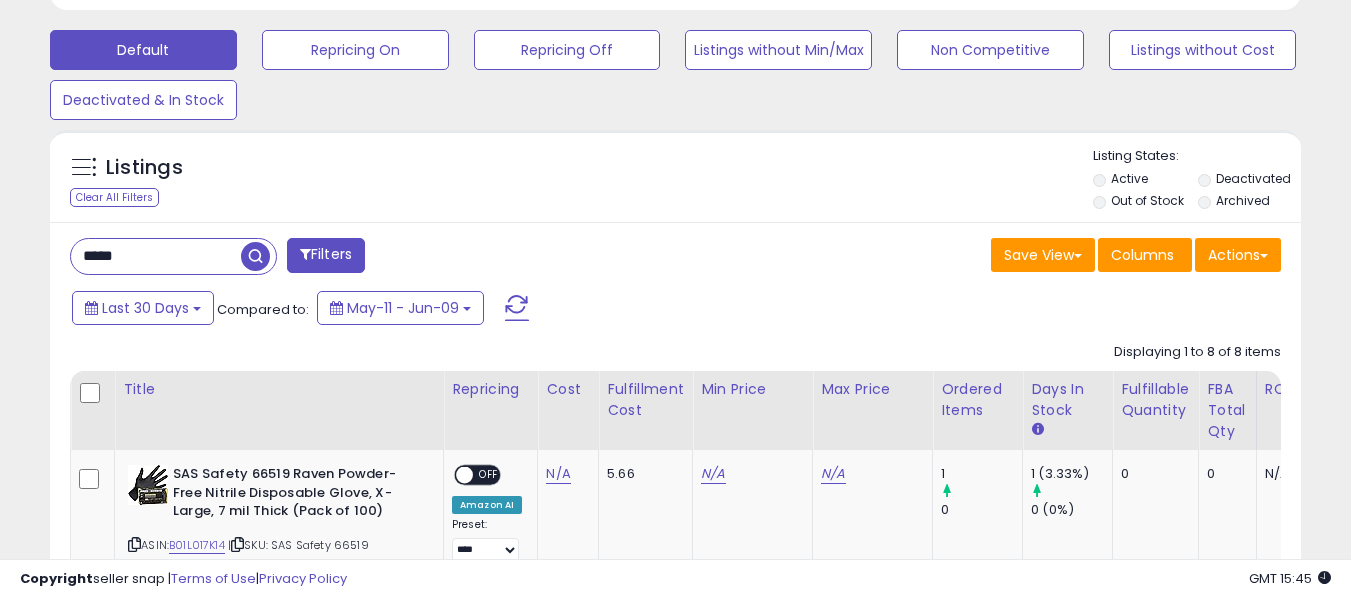 click on "*****" at bounding box center (156, 256) 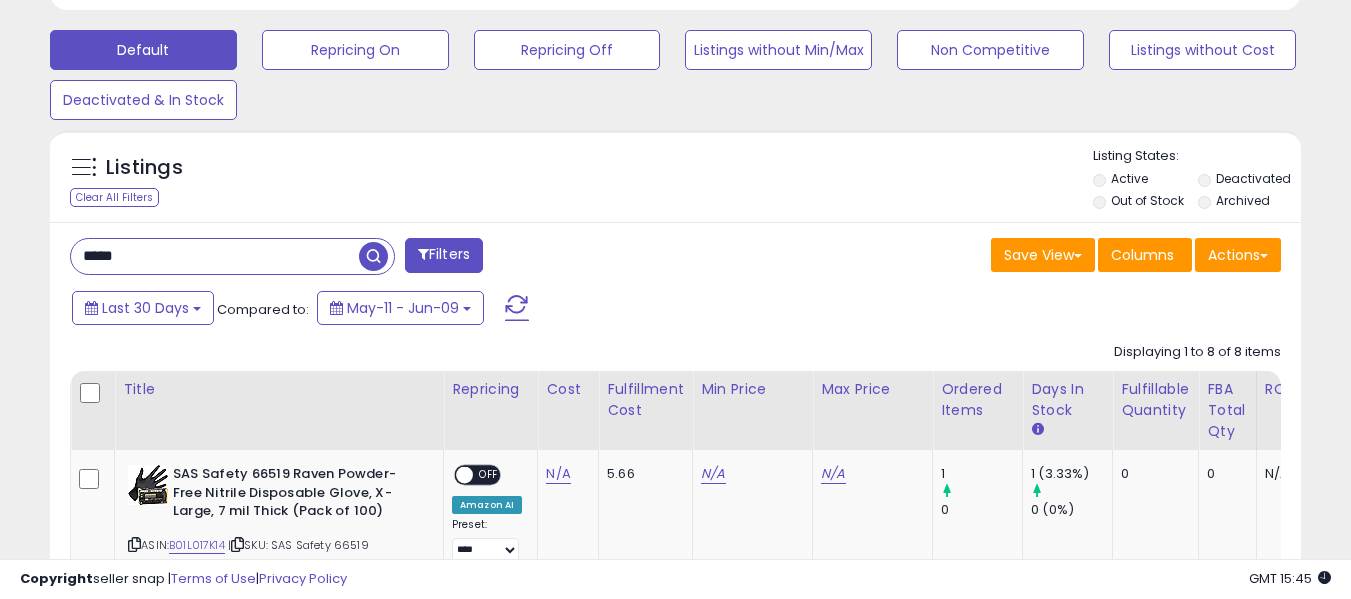 click on "*****" at bounding box center (215, 256) 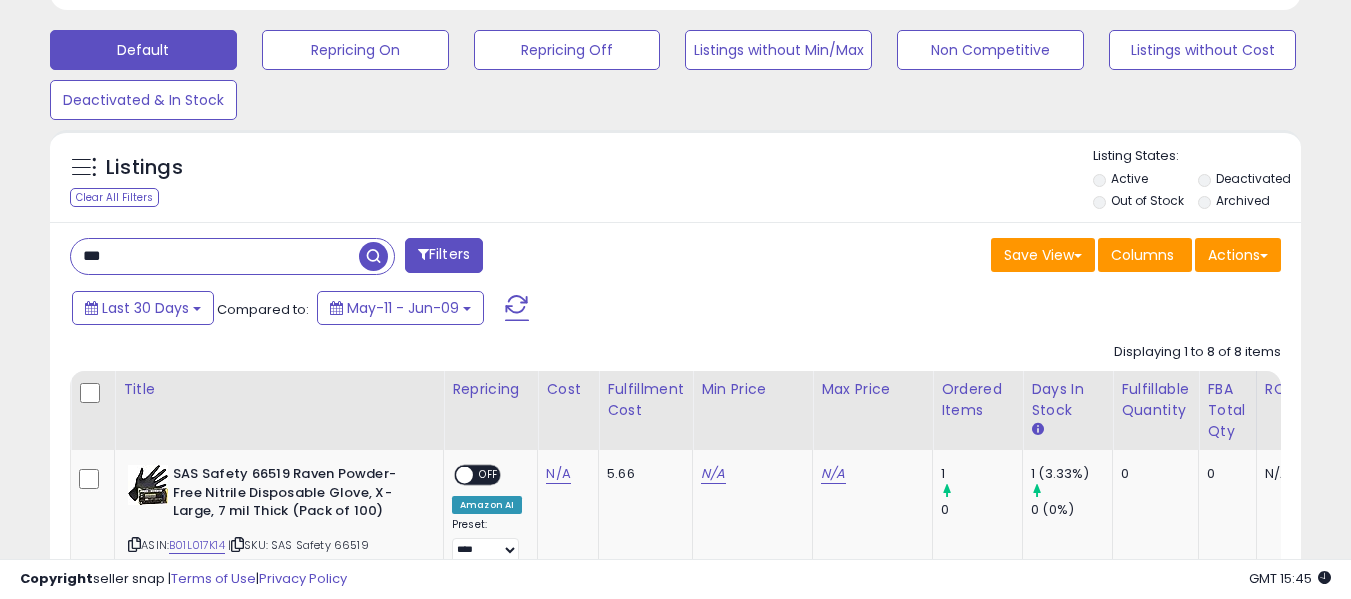 type on "***" 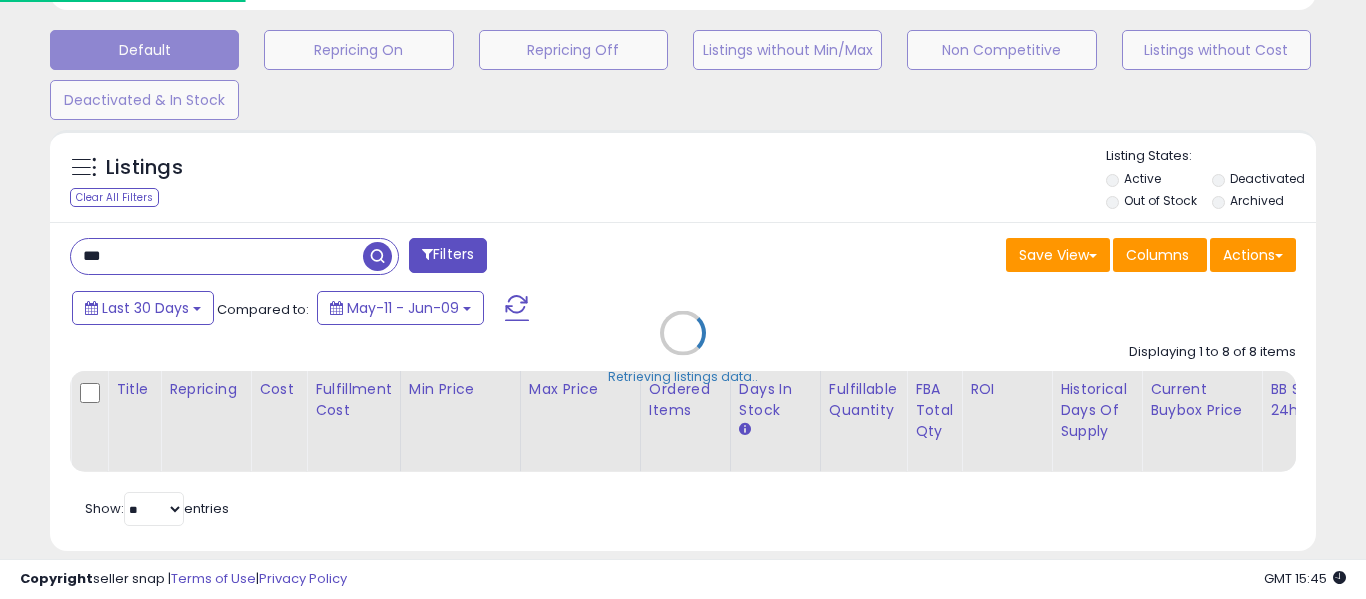 scroll, scrollTop: 999590, scrollLeft: 999267, axis: both 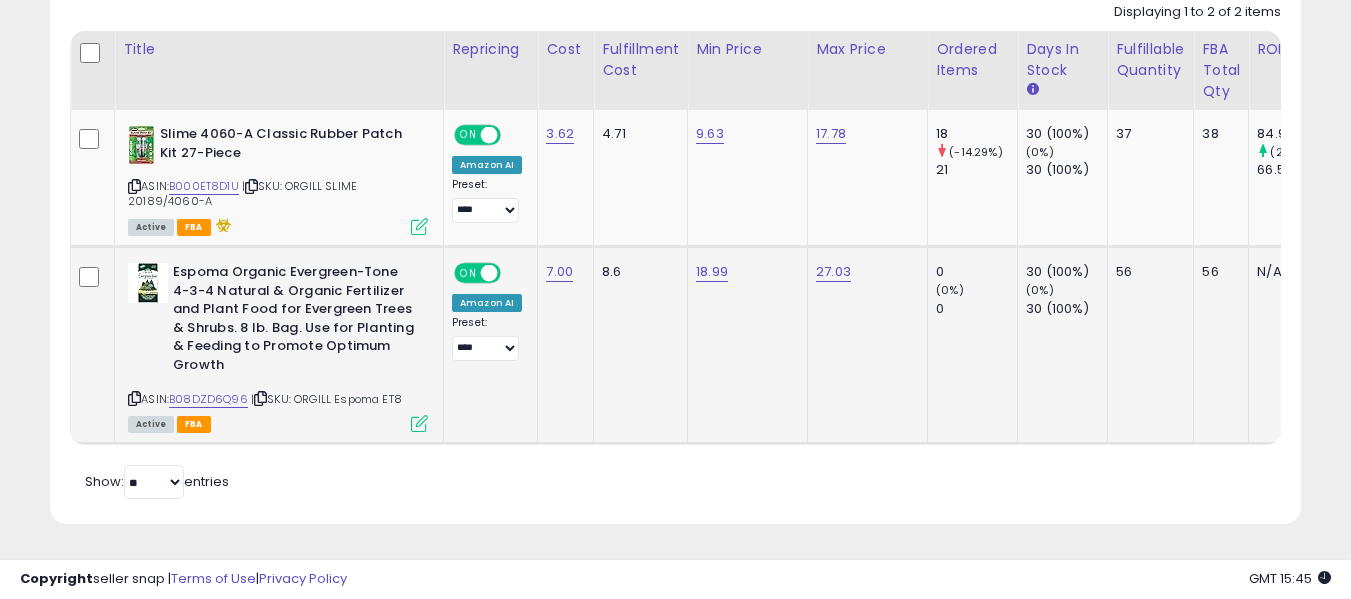 click at bounding box center (260, 398) 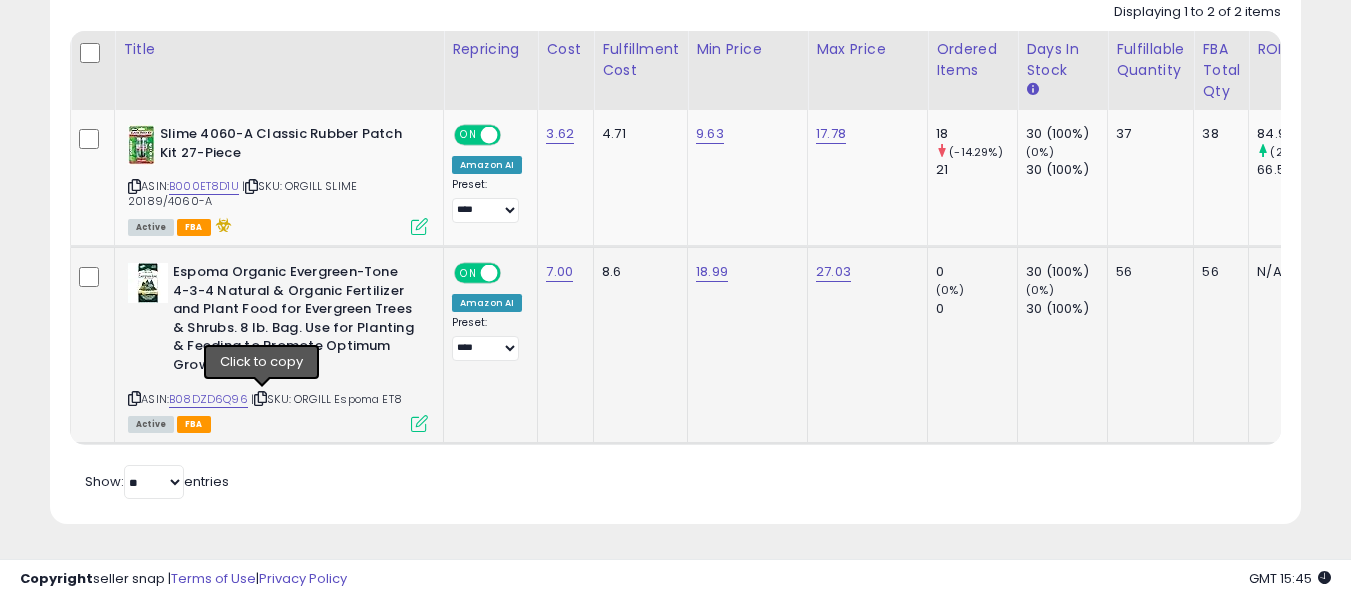 click at bounding box center (260, 398) 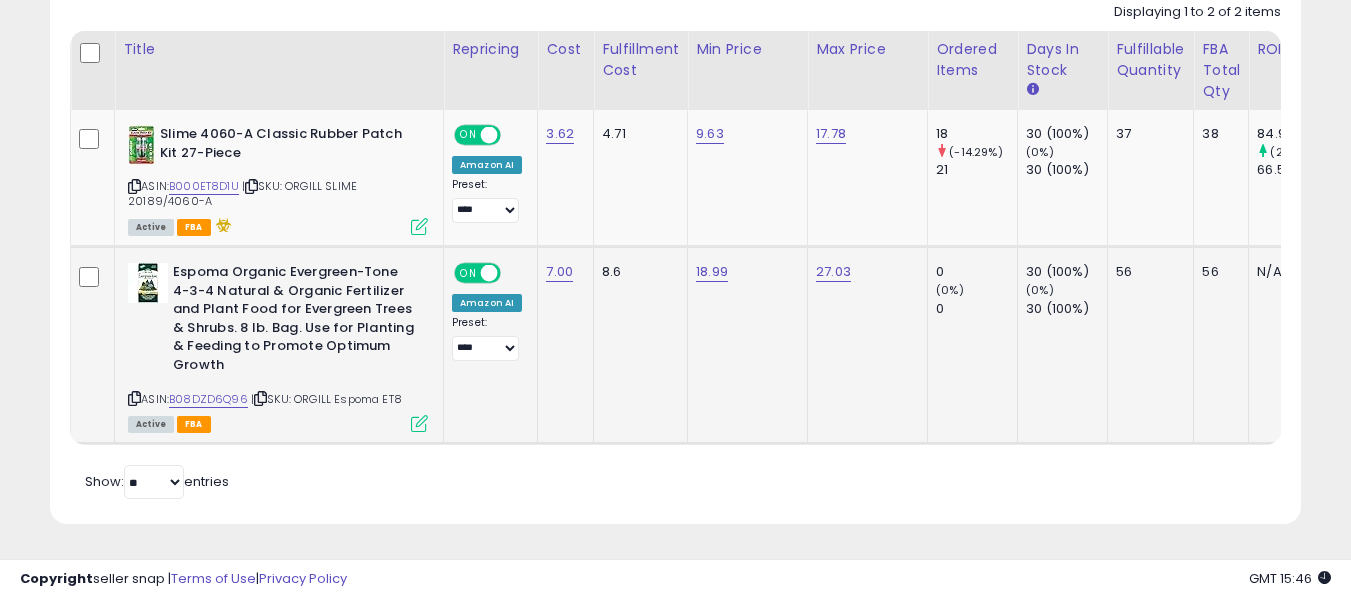 click at bounding box center [260, 398] 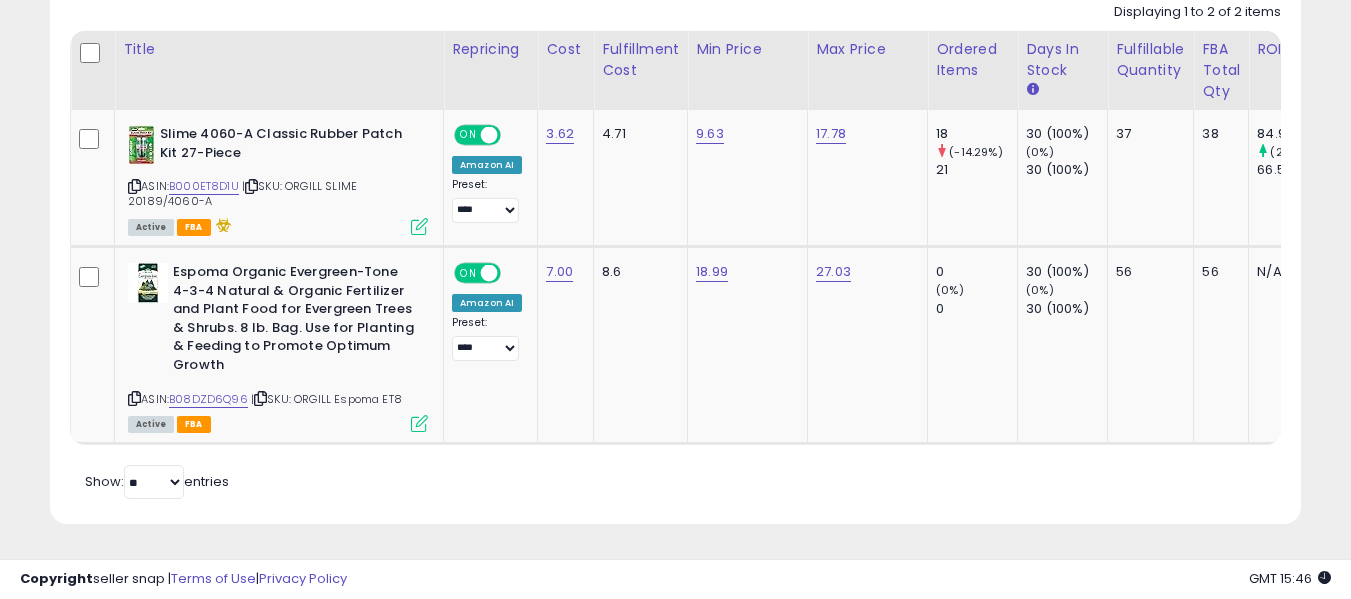 scroll, scrollTop: 0, scrollLeft: 71, axis: horizontal 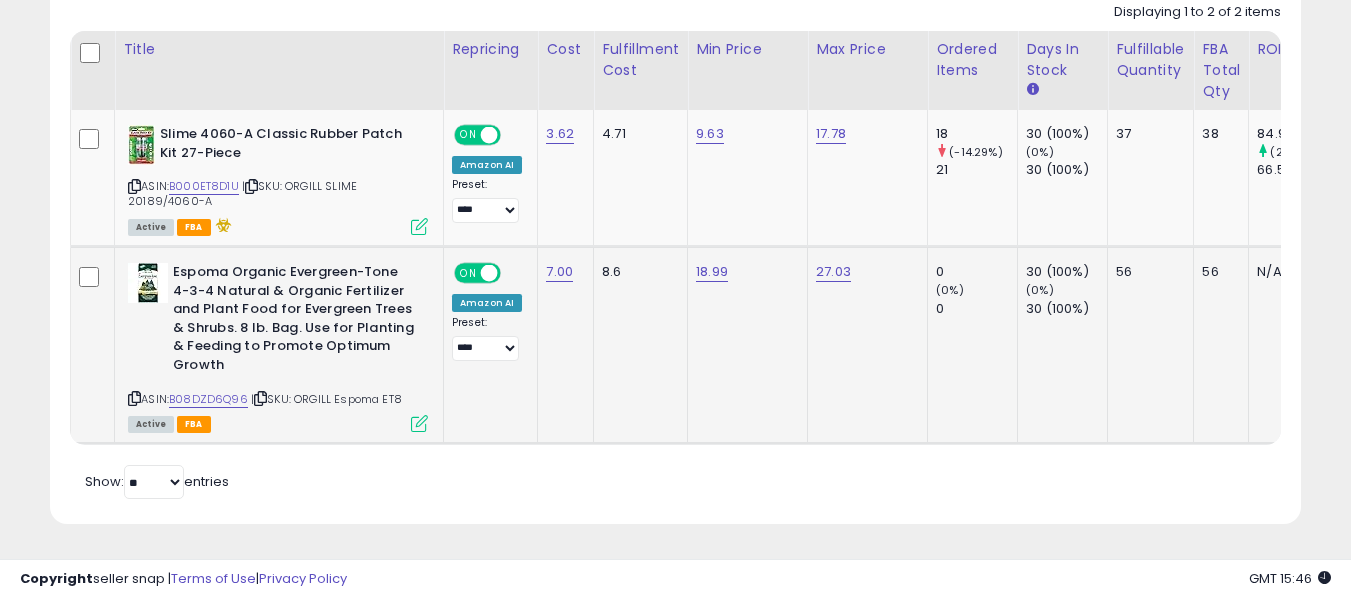 click at bounding box center (419, 423) 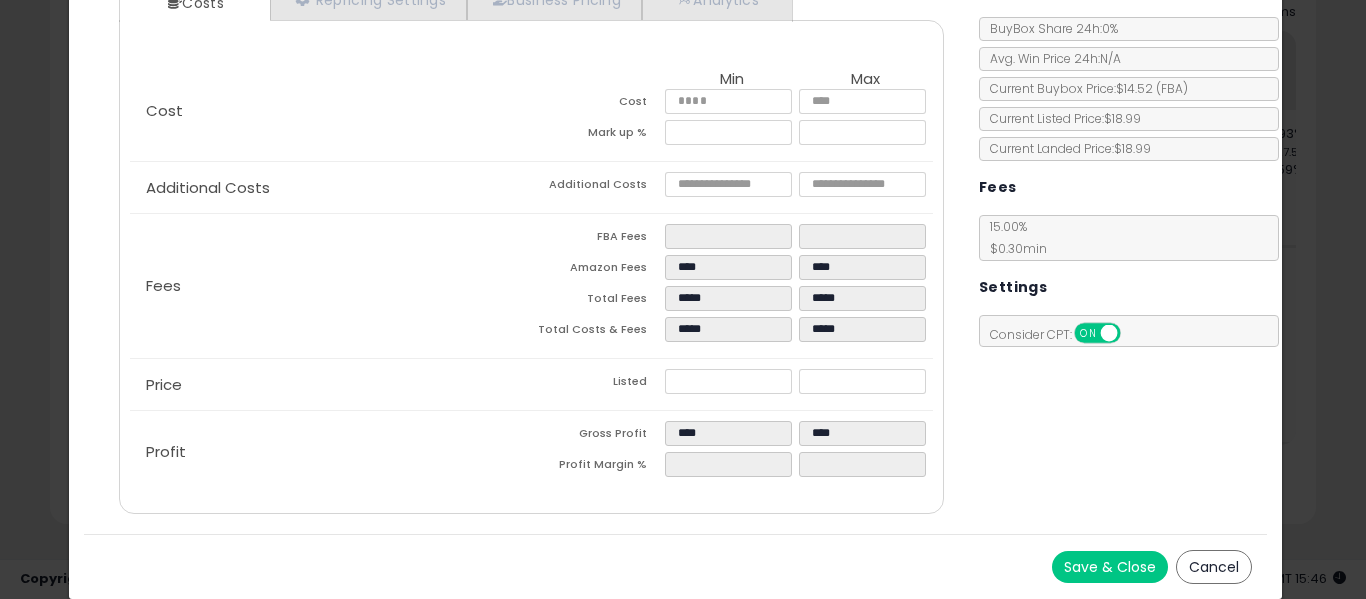 scroll, scrollTop: 127, scrollLeft: 0, axis: vertical 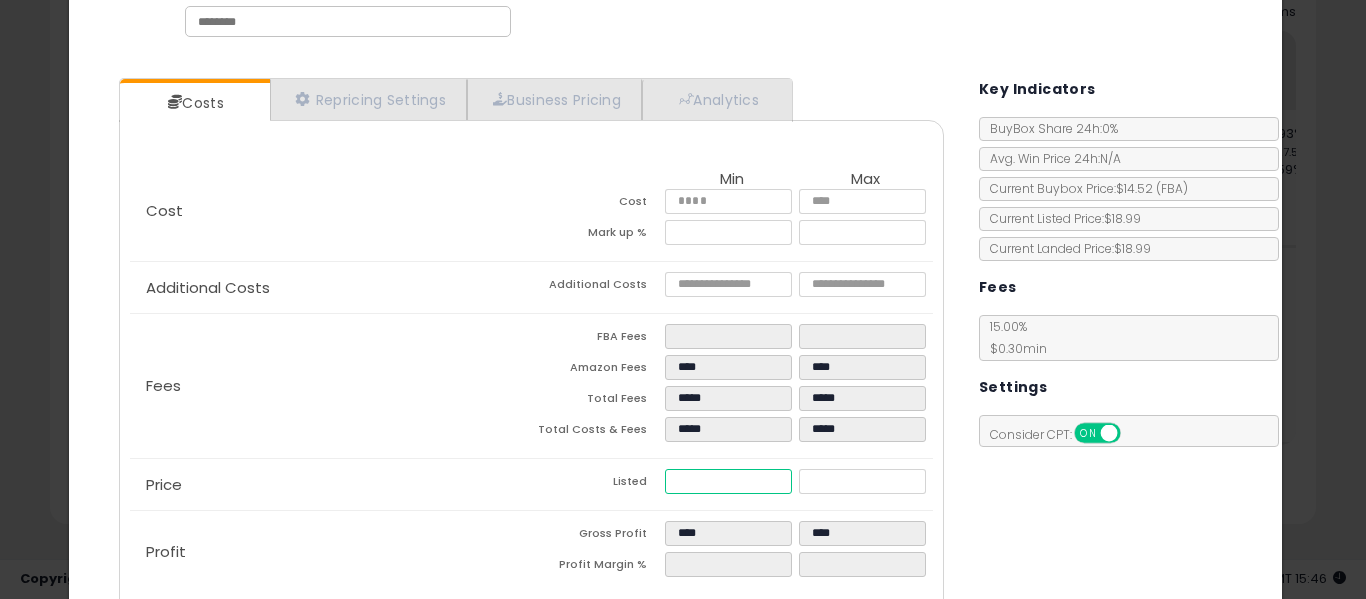 click on "*****" at bounding box center (728, 481) 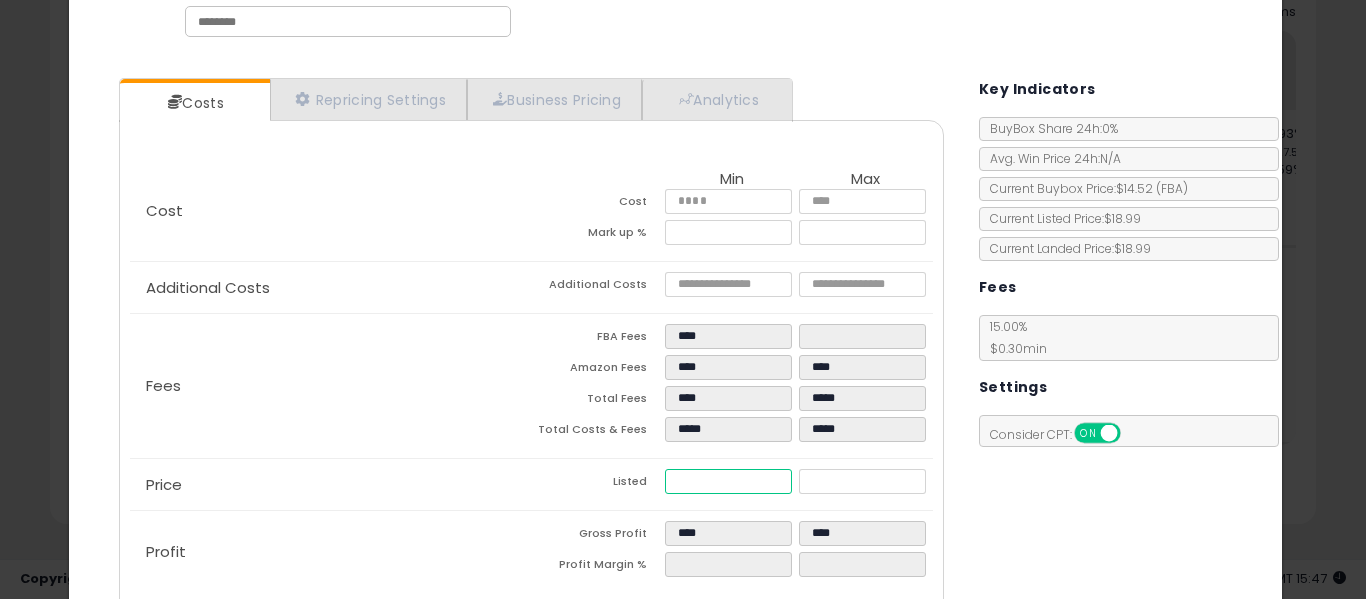 type on "****" 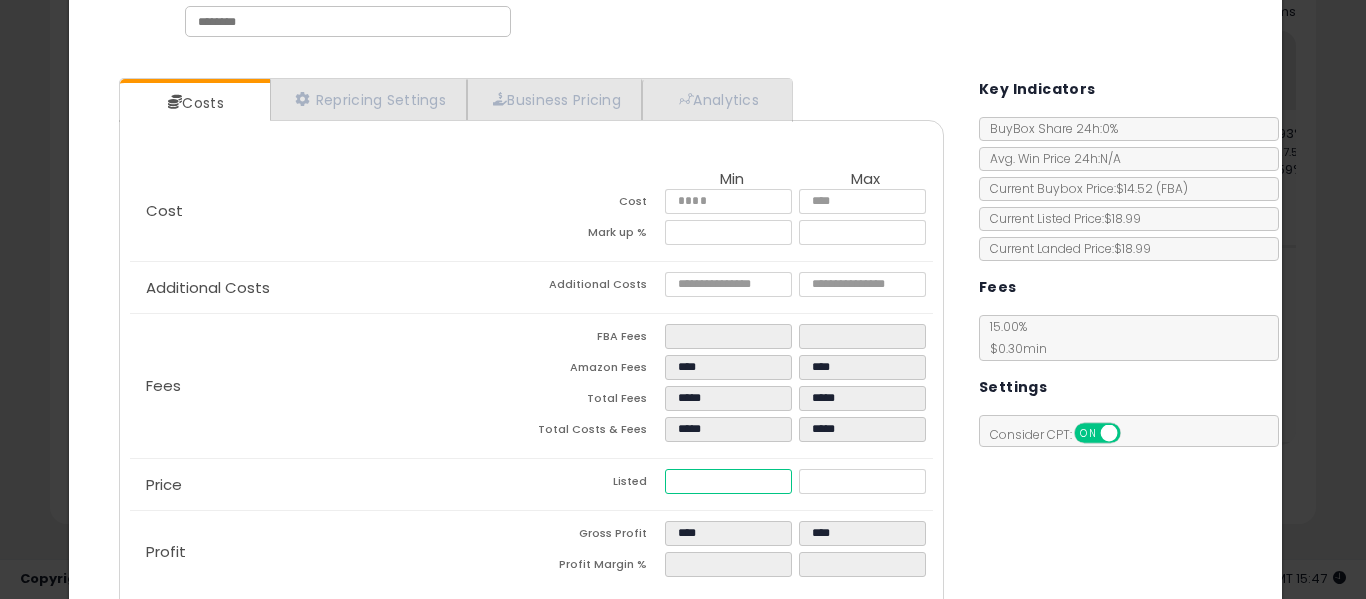 type on "****" 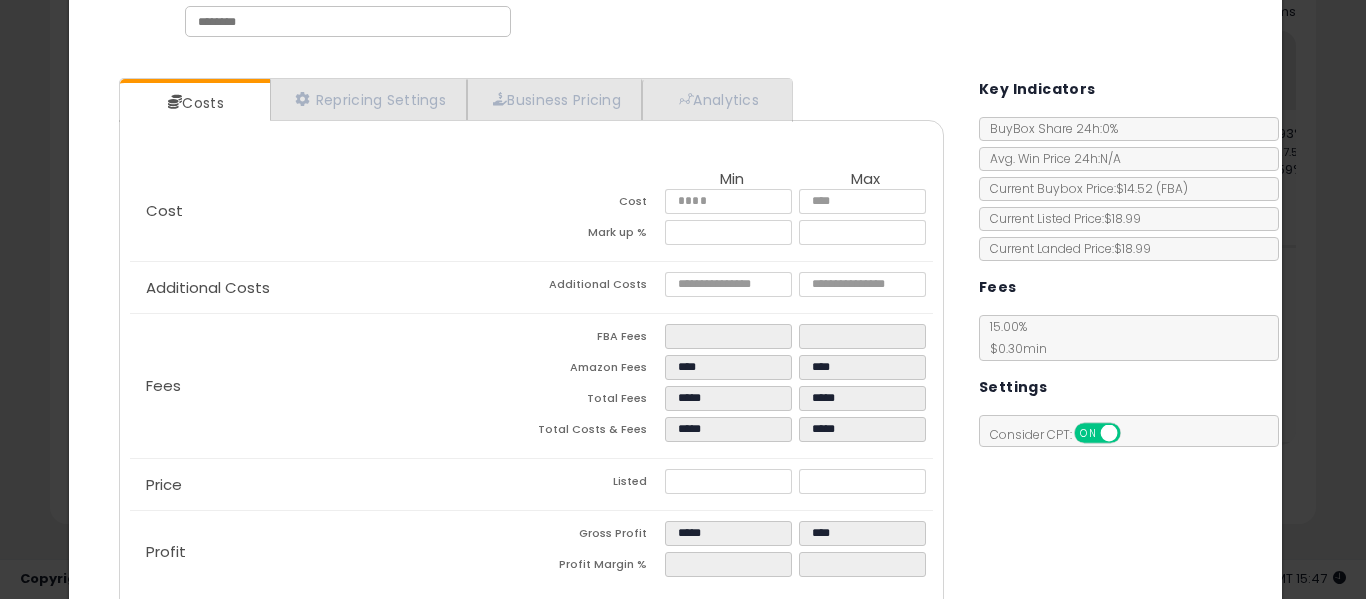 click on "Listed" at bounding box center (598, 484) 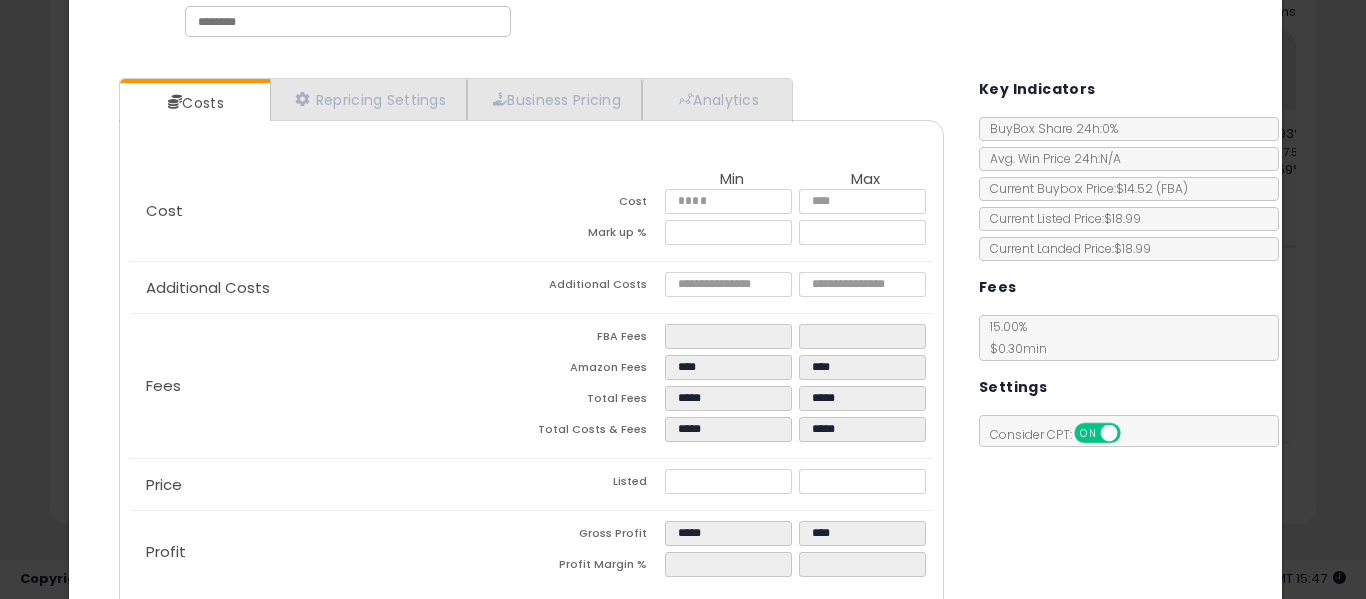 click on "Cost" at bounding box center [331, 211] 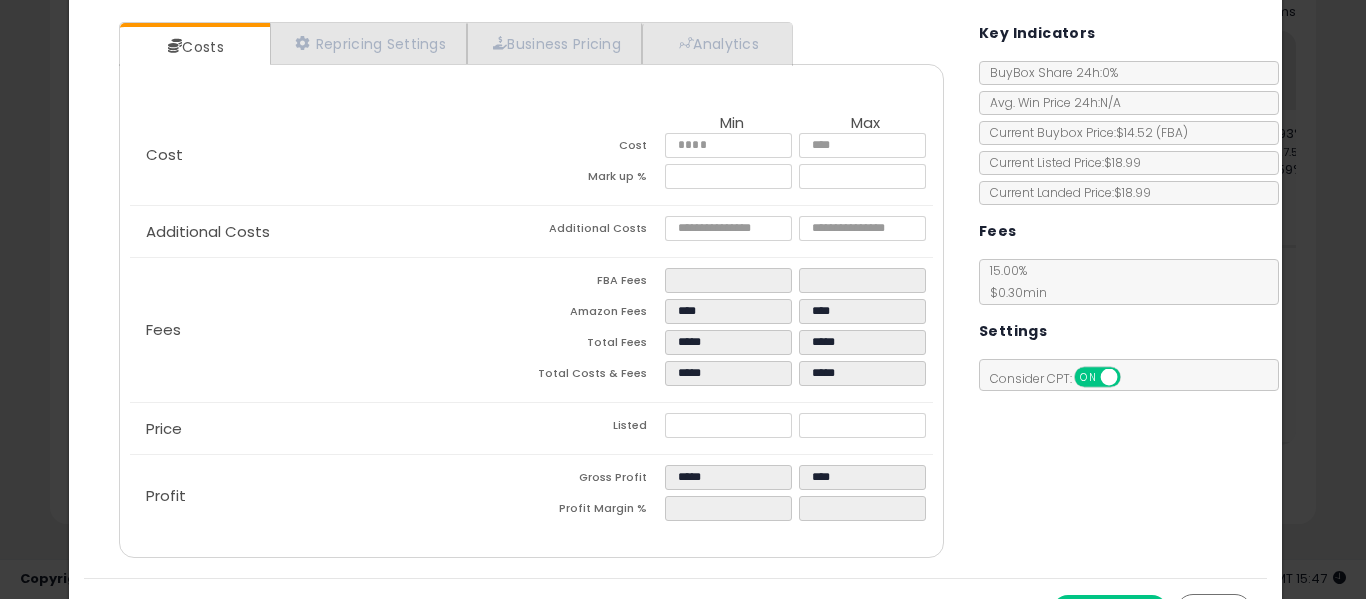 scroll, scrollTop: 200, scrollLeft: 0, axis: vertical 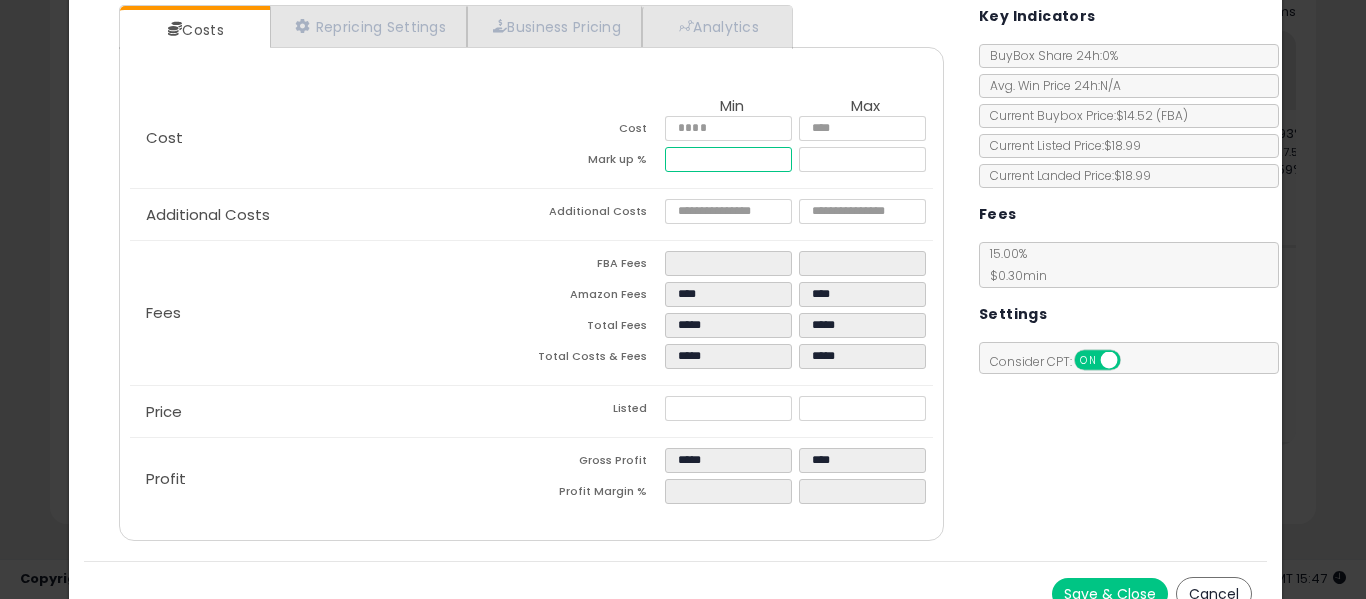 drag, startPoint x: 716, startPoint y: 154, endPoint x: 658, endPoint y: 155, distance: 58.00862 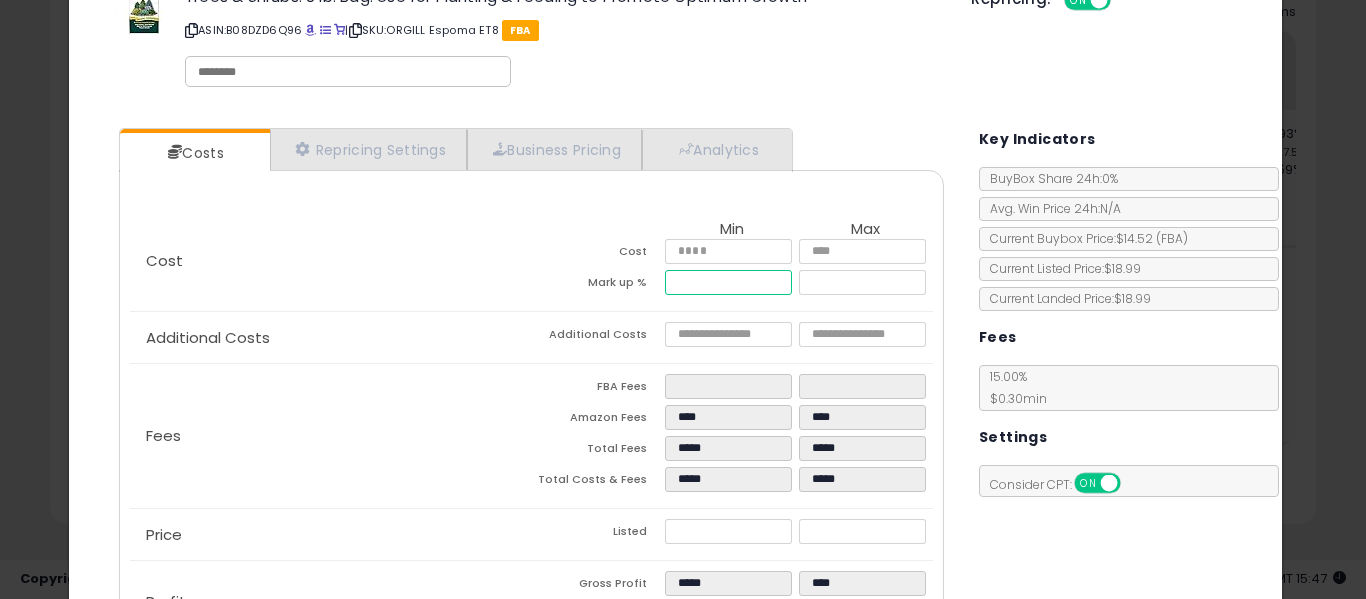 scroll, scrollTop: 7, scrollLeft: 0, axis: vertical 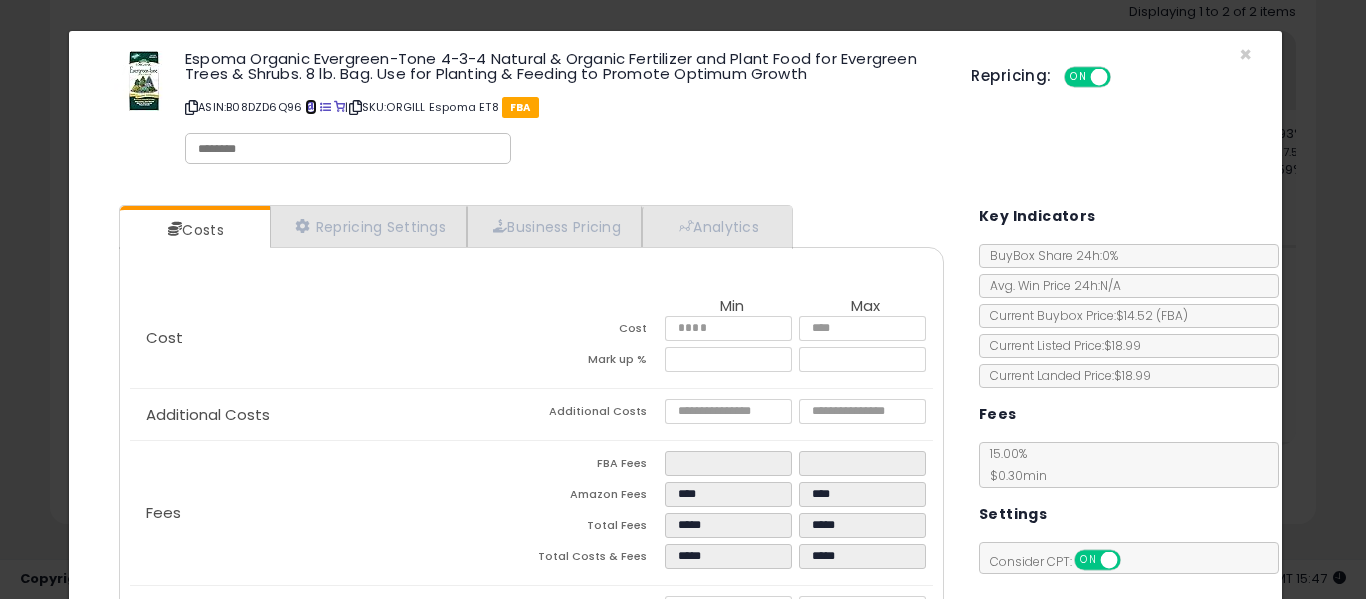 click at bounding box center [310, 107] 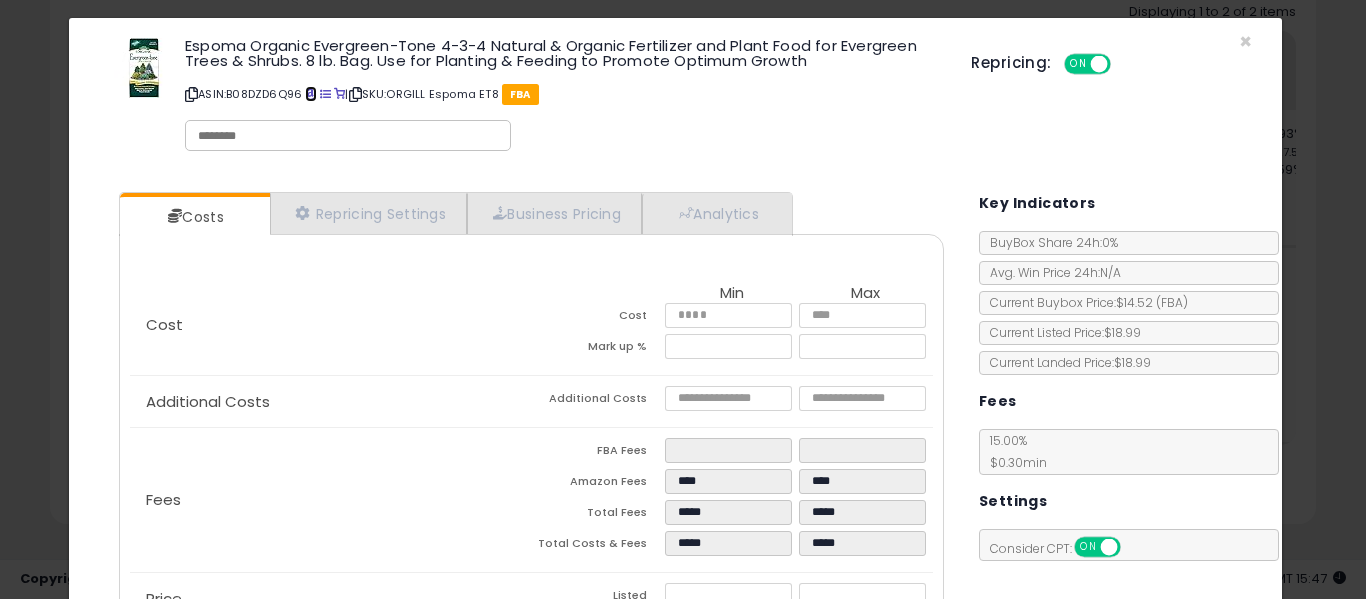 scroll, scrollTop: 0, scrollLeft: 0, axis: both 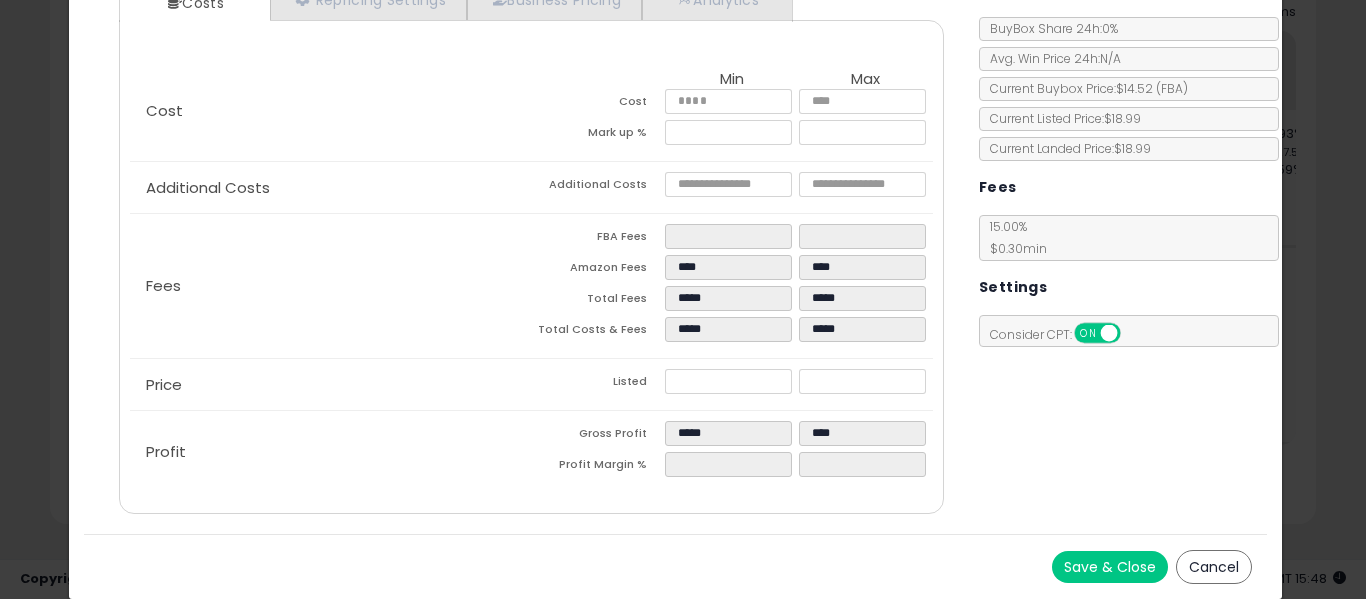 click on "Cancel" at bounding box center [1214, 567] 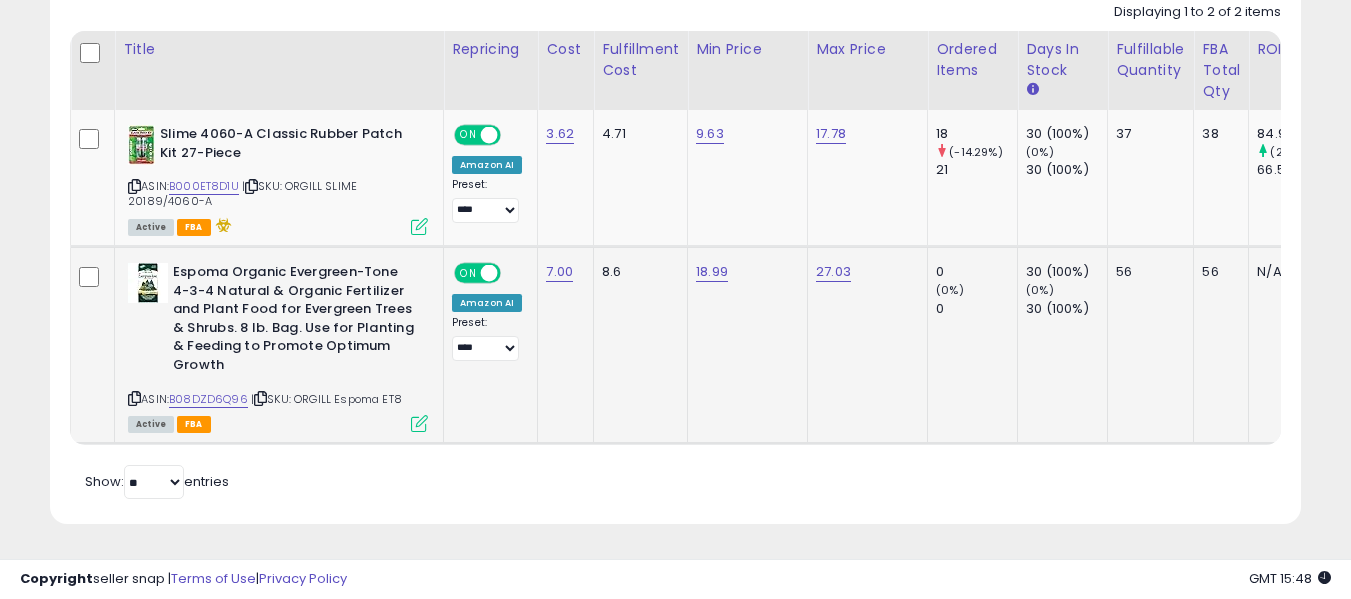 scroll, scrollTop: 410, scrollLeft: 724, axis: both 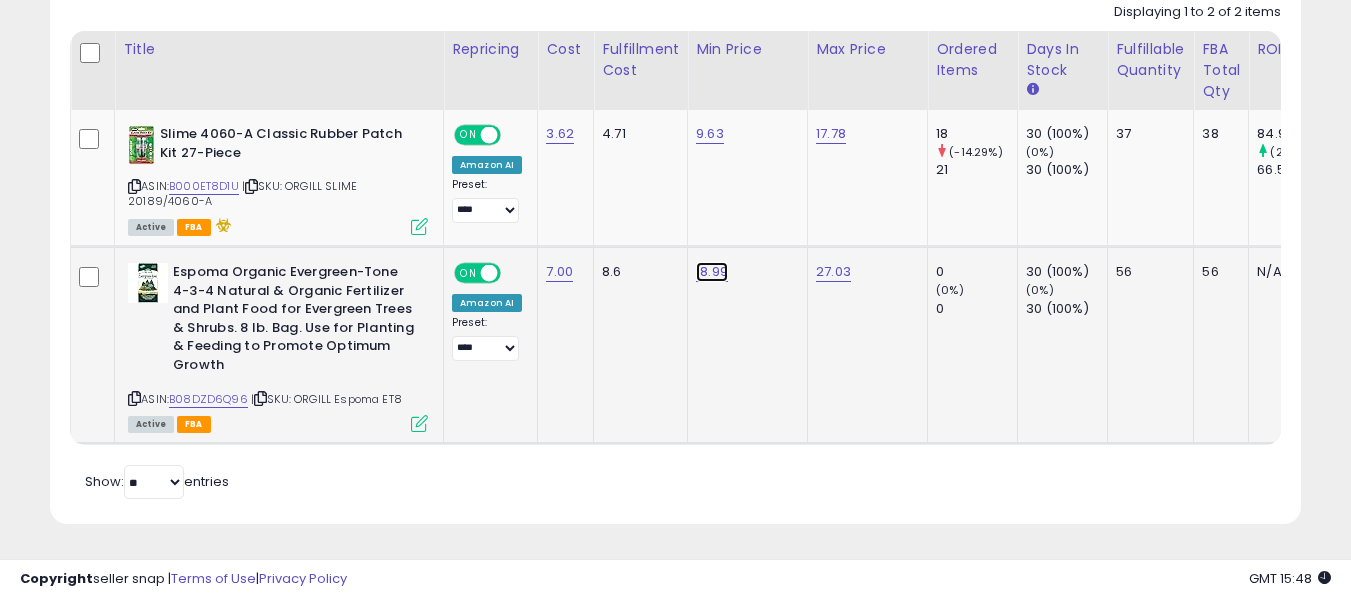 click on "18.99" at bounding box center [710, 134] 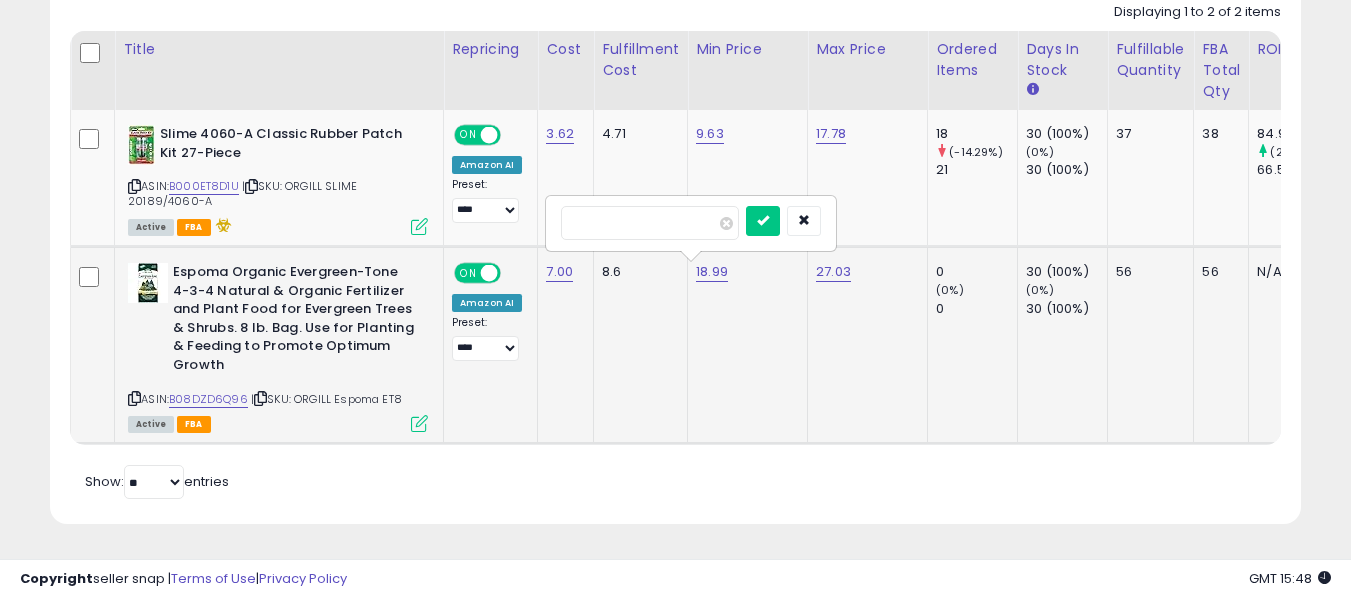 drag, startPoint x: 606, startPoint y: 194, endPoint x: 554, endPoint y: 215, distance: 56.0803 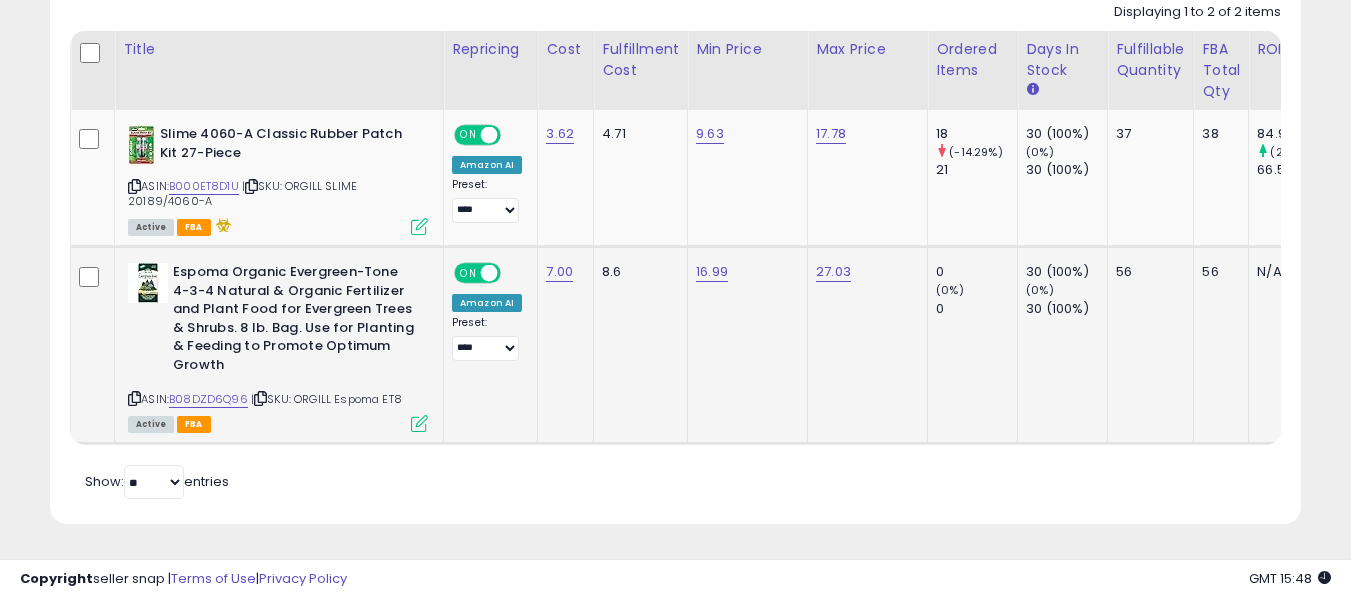click at bounding box center (419, 423) 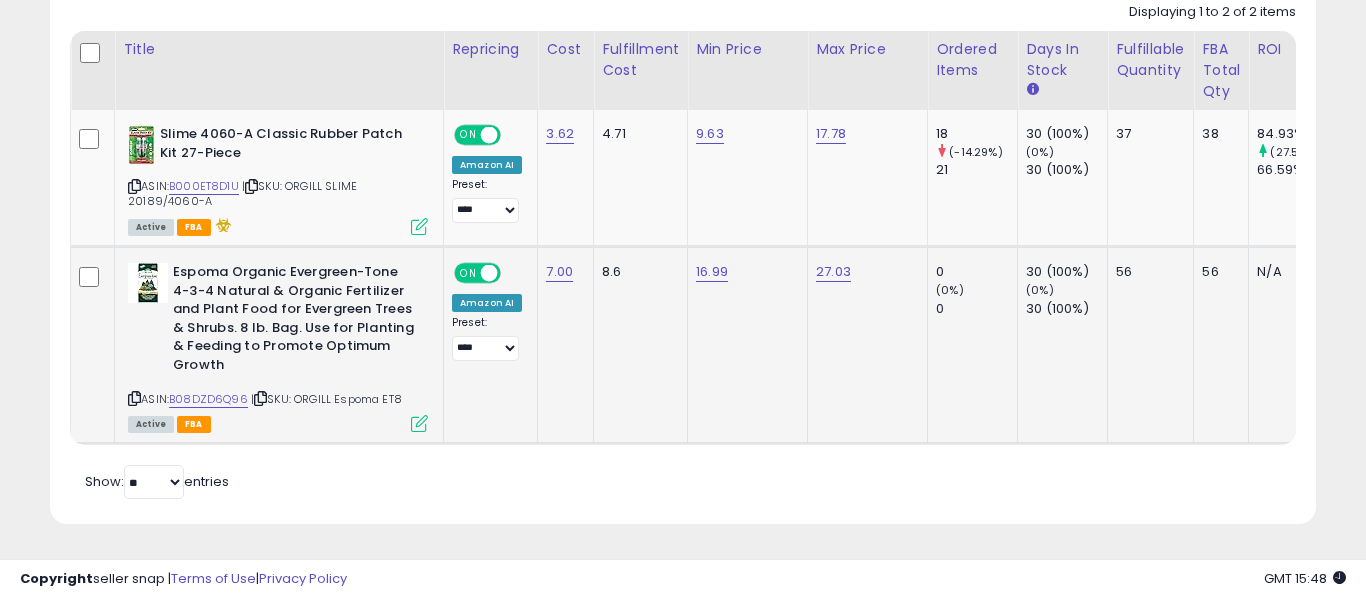 scroll, scrollTop: 999590, scrollLeft: 999267, axis: both 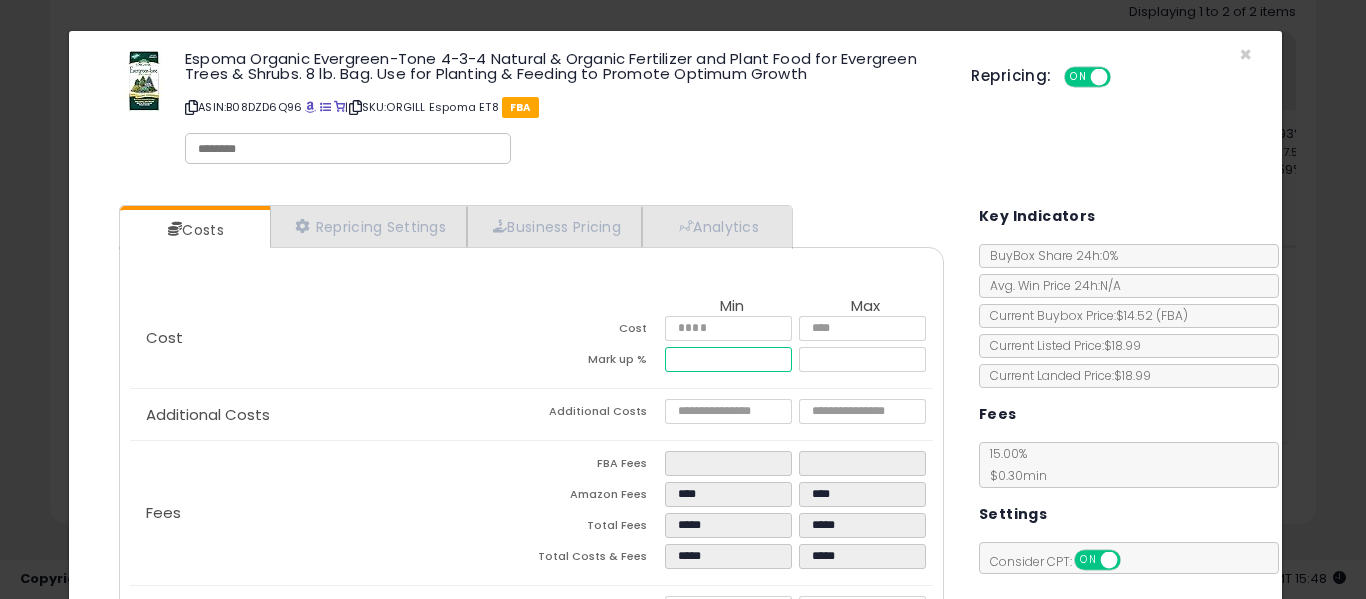 drag, startPoint x: 664, startPoint y: 360, endPoint x: 745, endPoint y: 370, distance: 81.61495 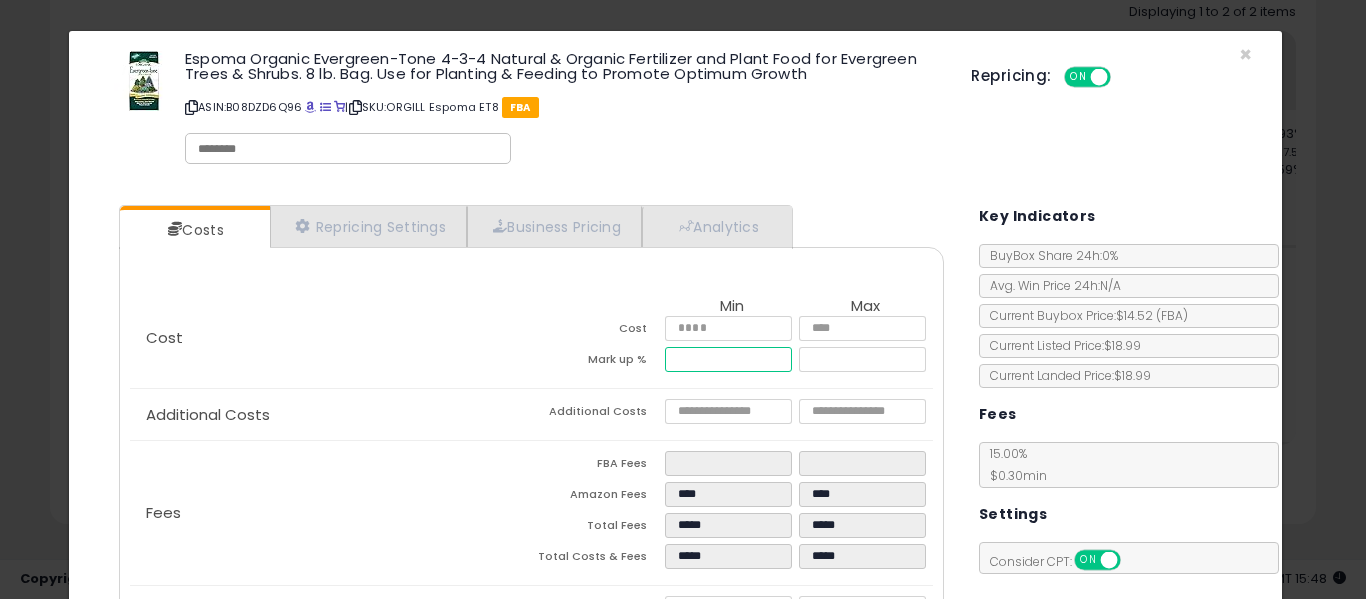 type on "*" 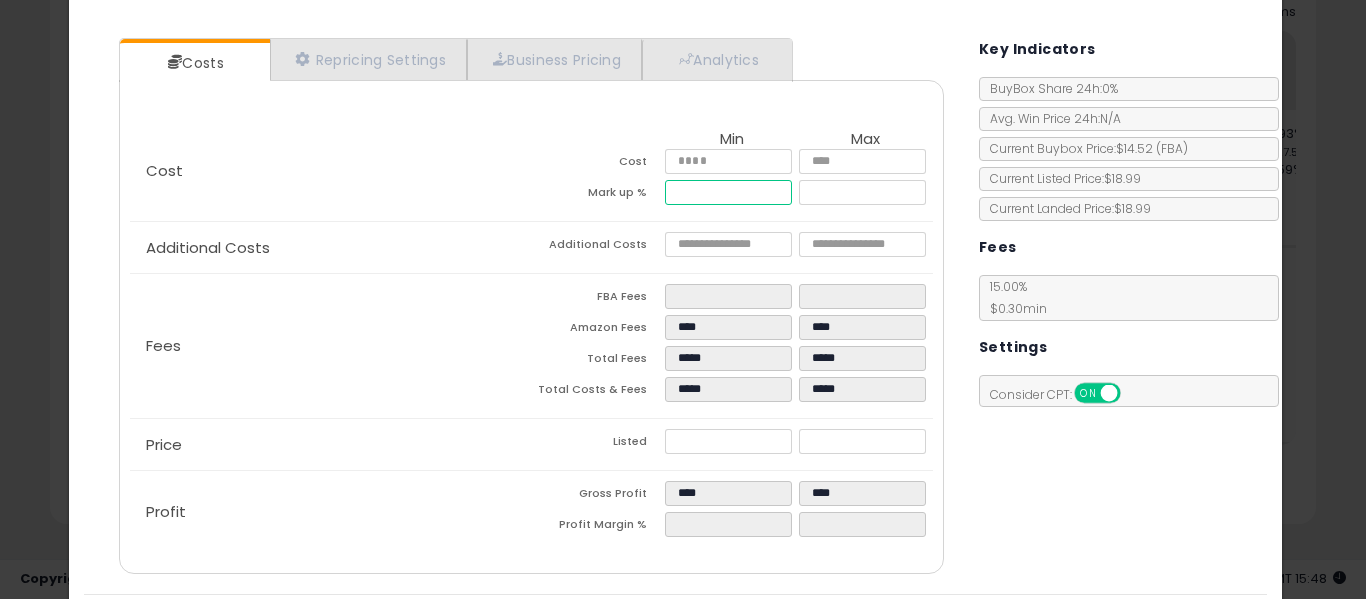 scroll, scrollTop: 200, scrollLeft: 0, axis: vertical 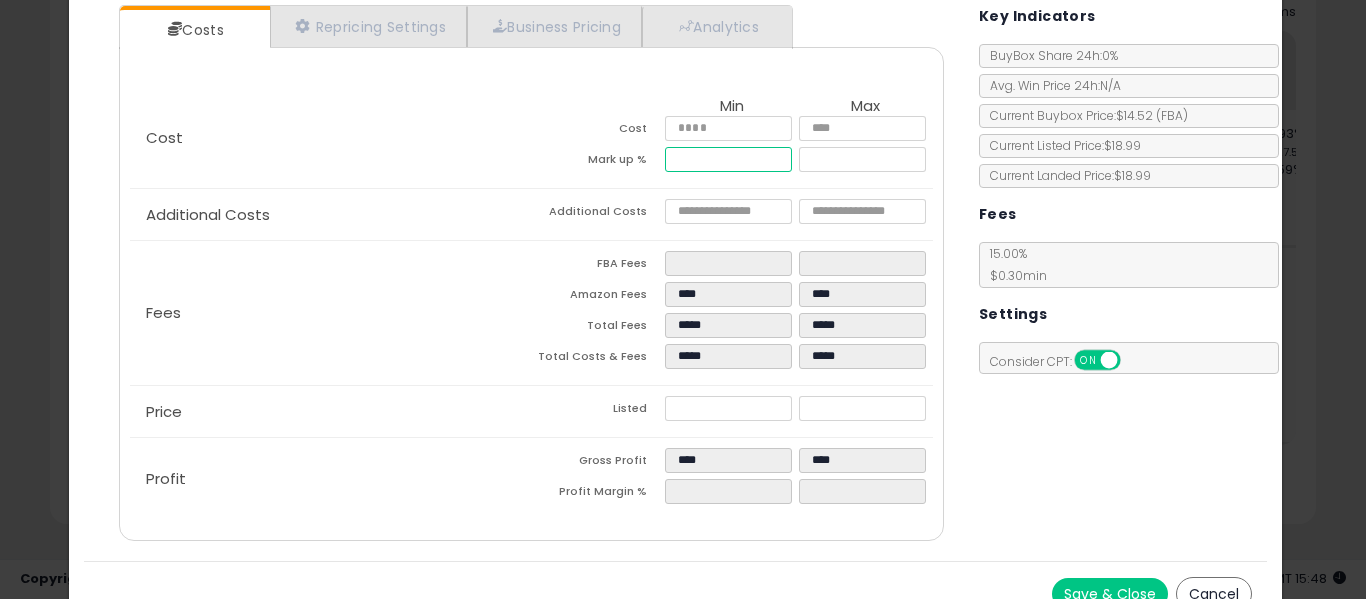 click on "*" at bounding box center [728, 159] 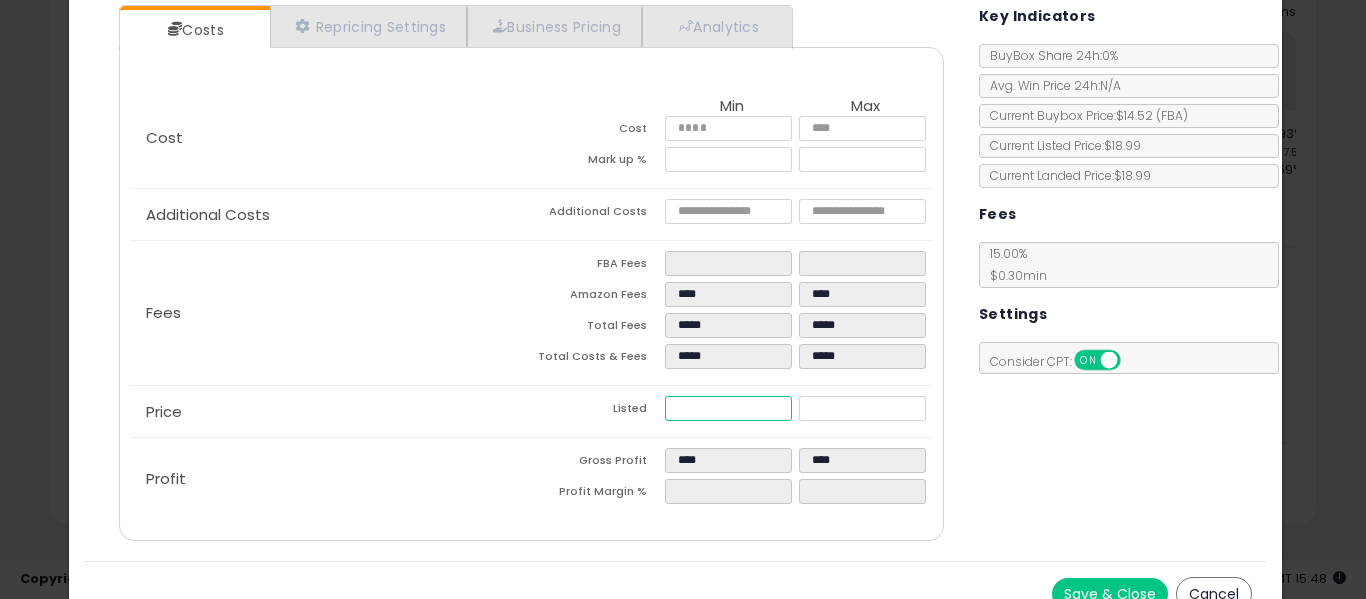 type on "****" 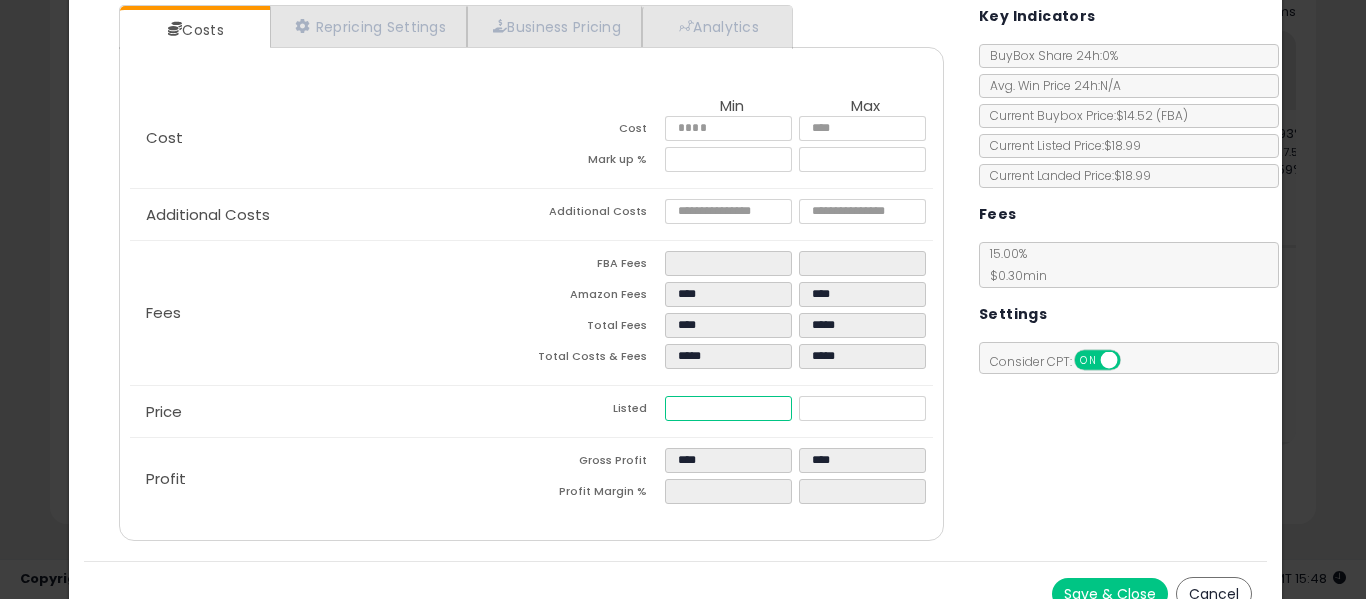 type on "****" 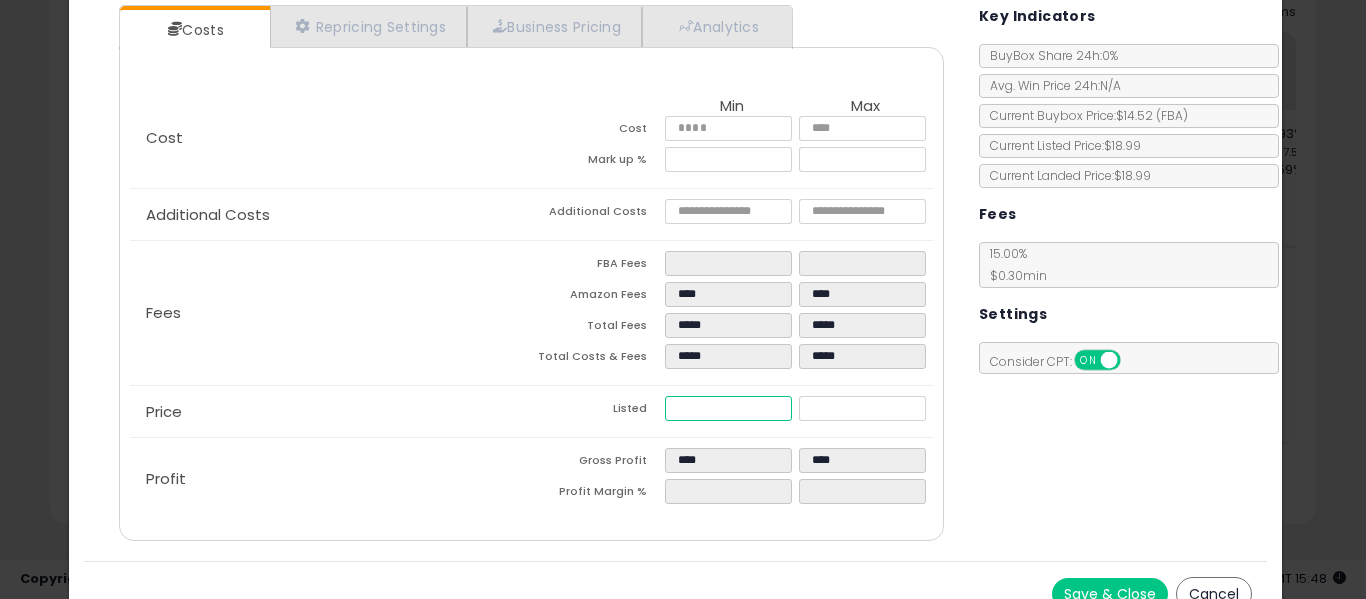 type on "****" 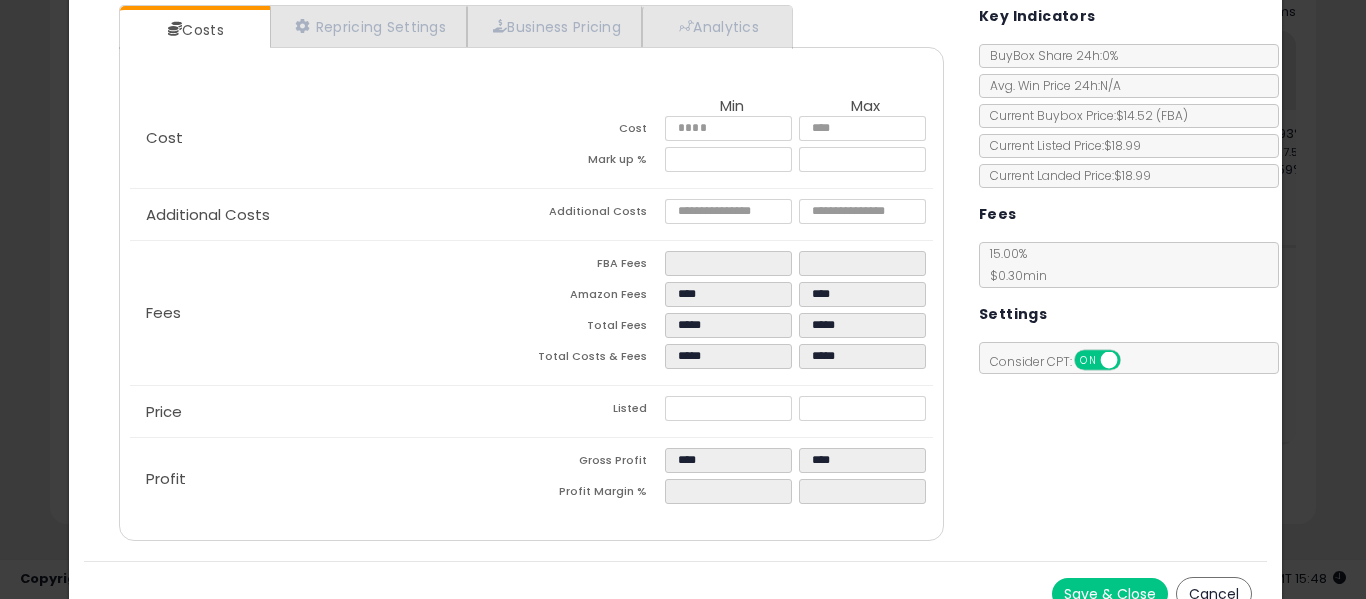 click on "Price
Listed
*****
*****" 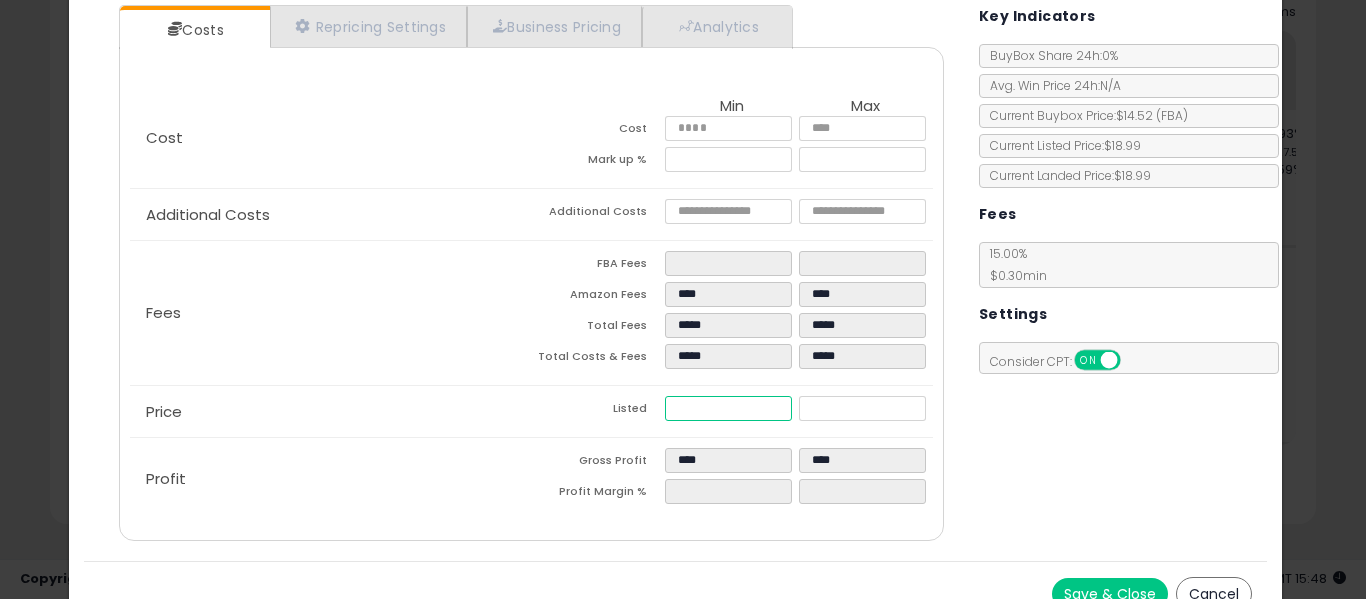 drag, startPoint x: 665, startPoint y: 401, endPoint x: 705, endPoint y: 402, distance: 40.012497 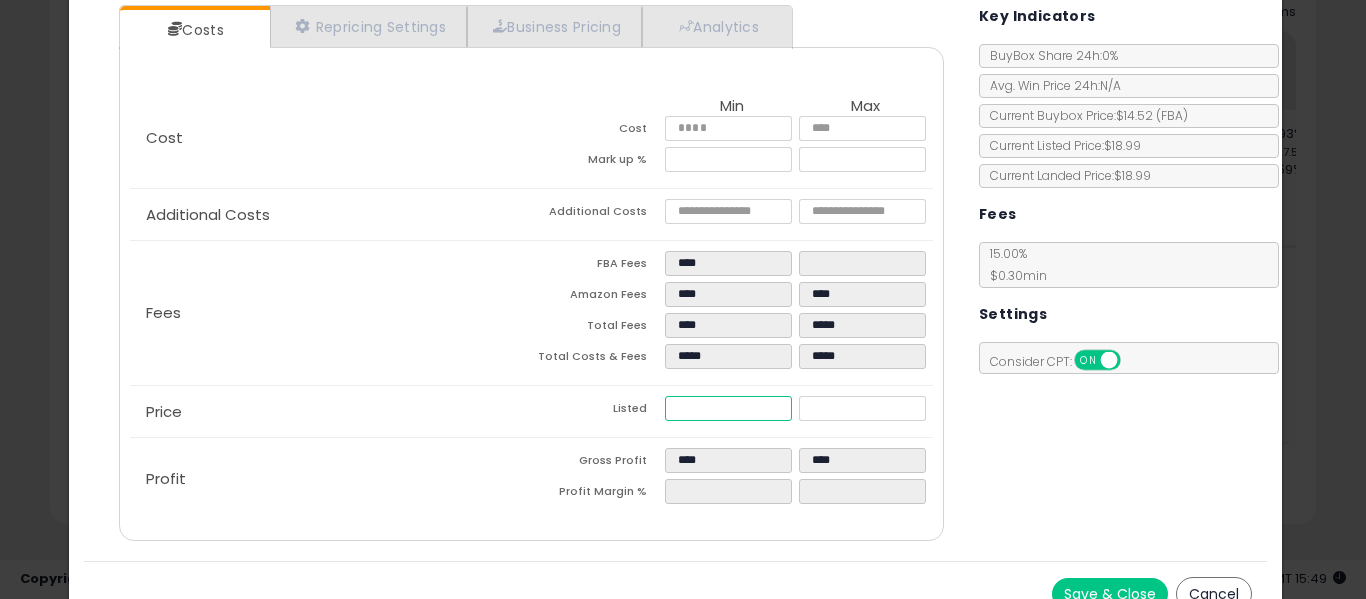 type on "****" 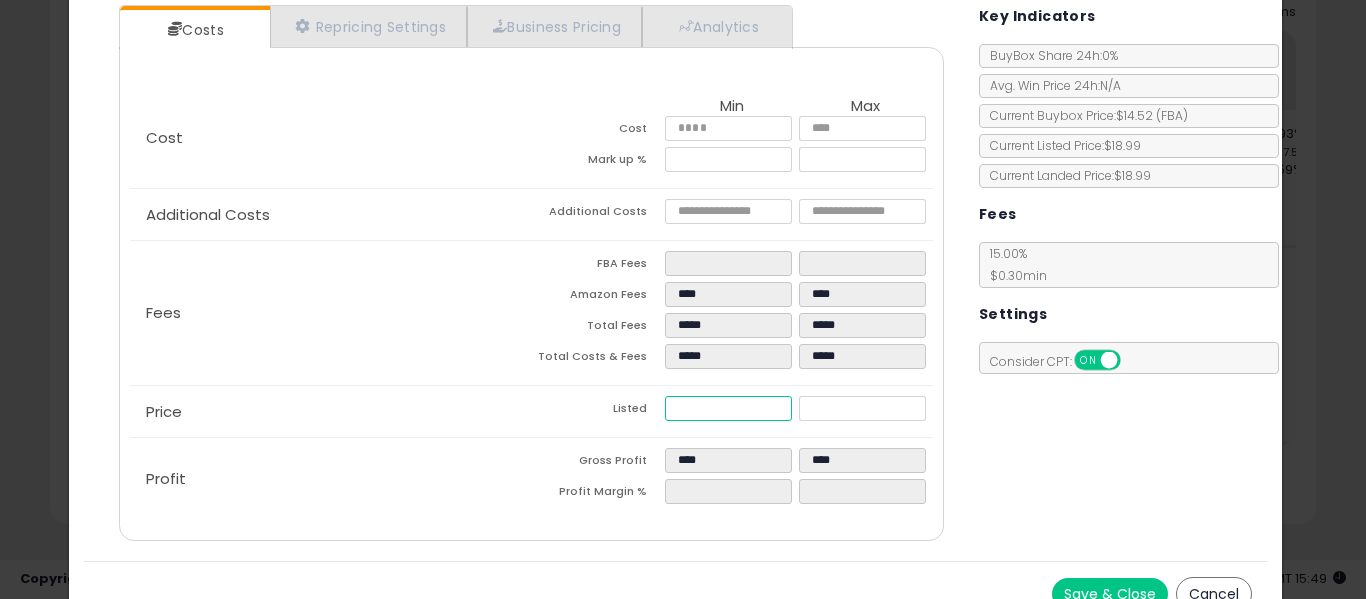 type on "**" 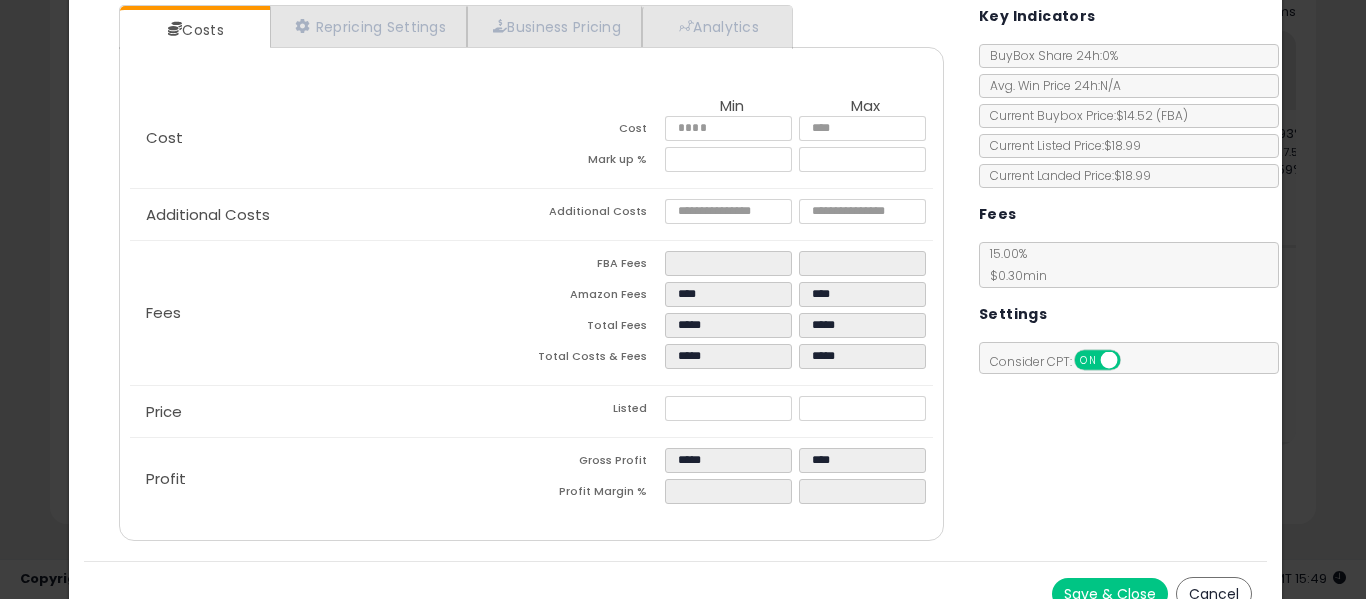 type on "*****" 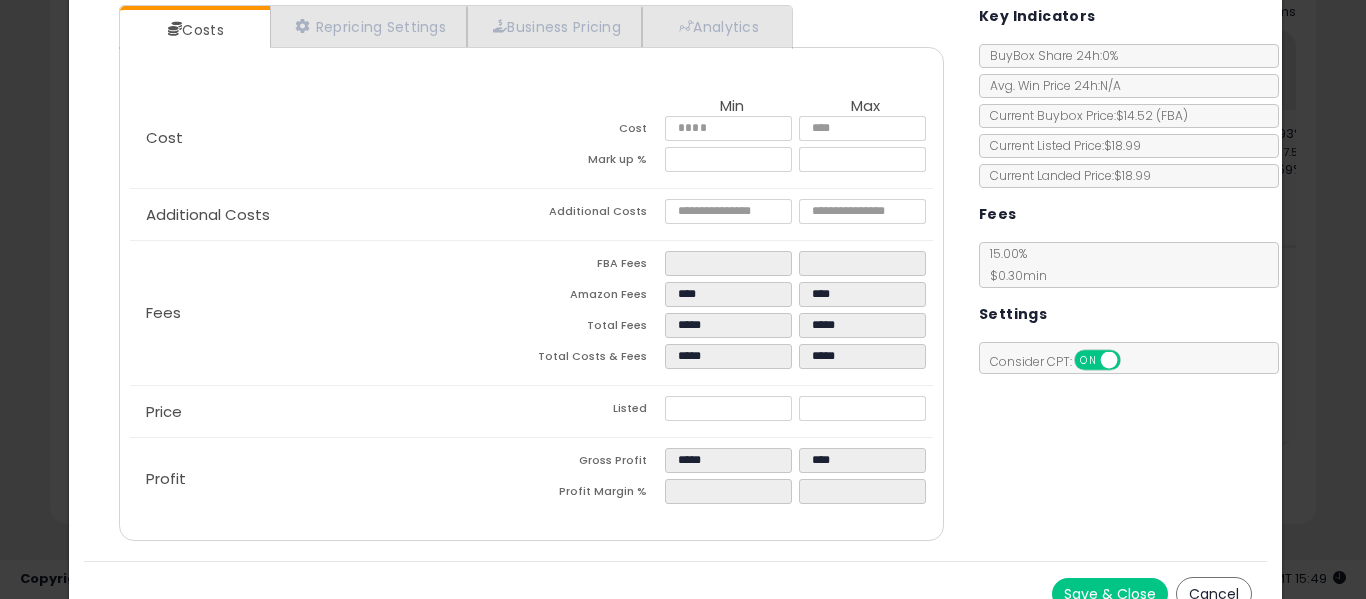 click on "Price
Listed
*****
*****" 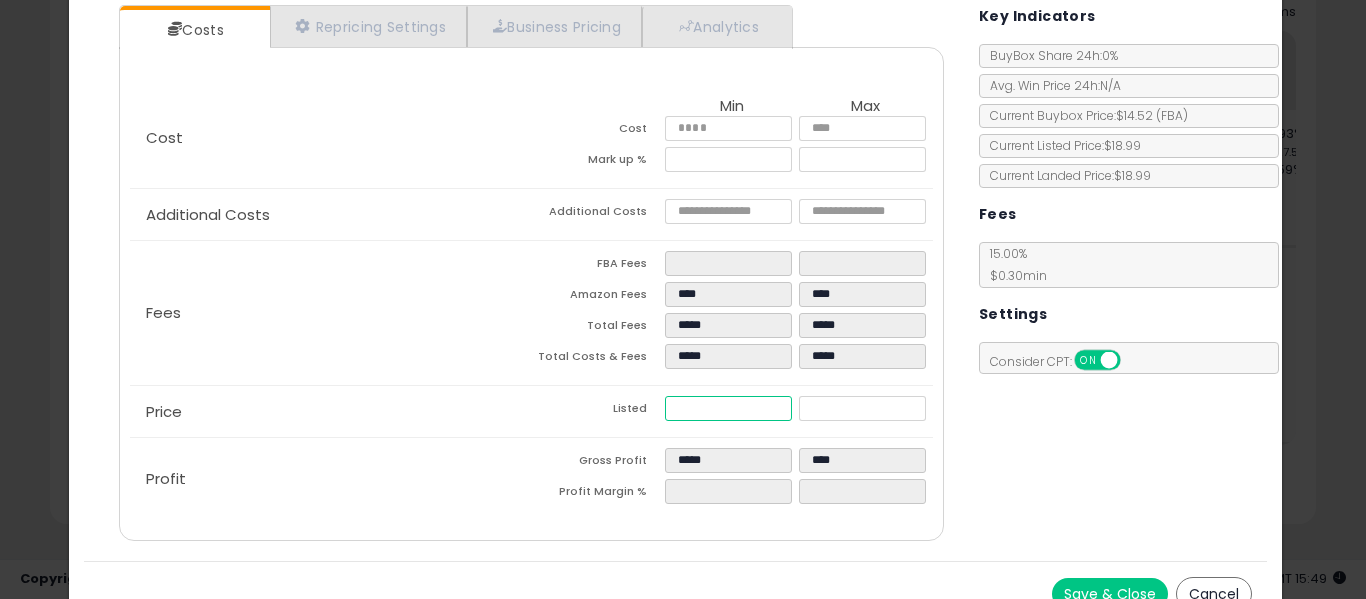 click on "*****" at bounding box center (728, 408) 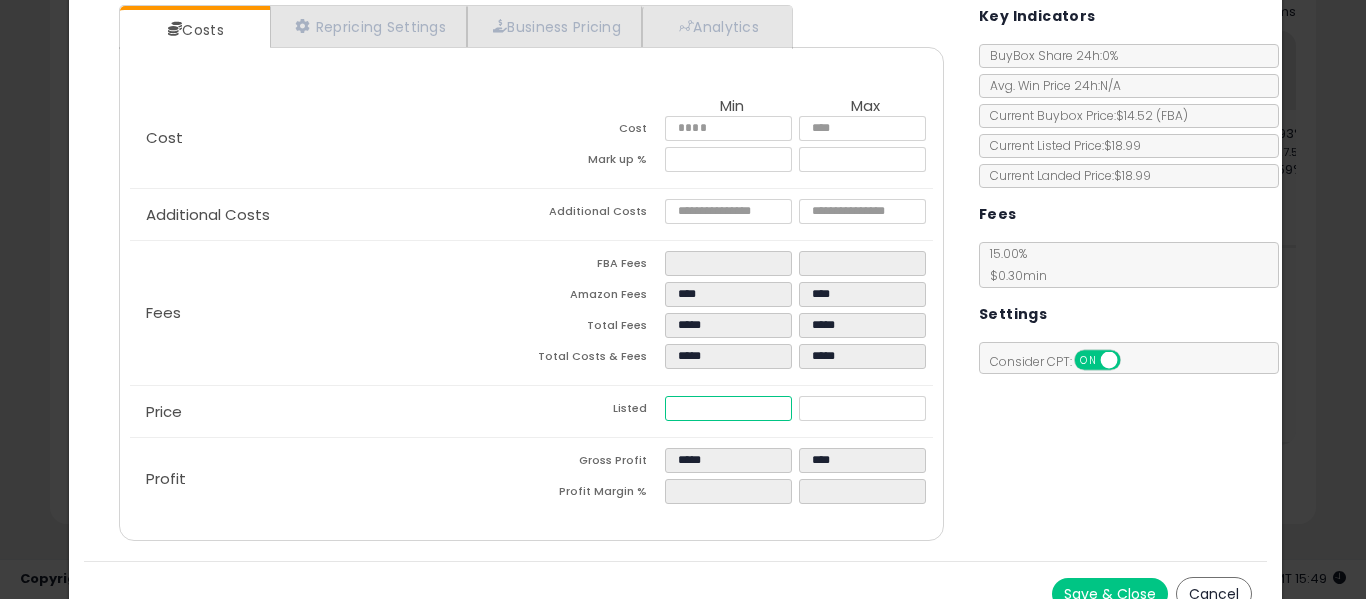 click on "*****" at bounding box center (728, 408) 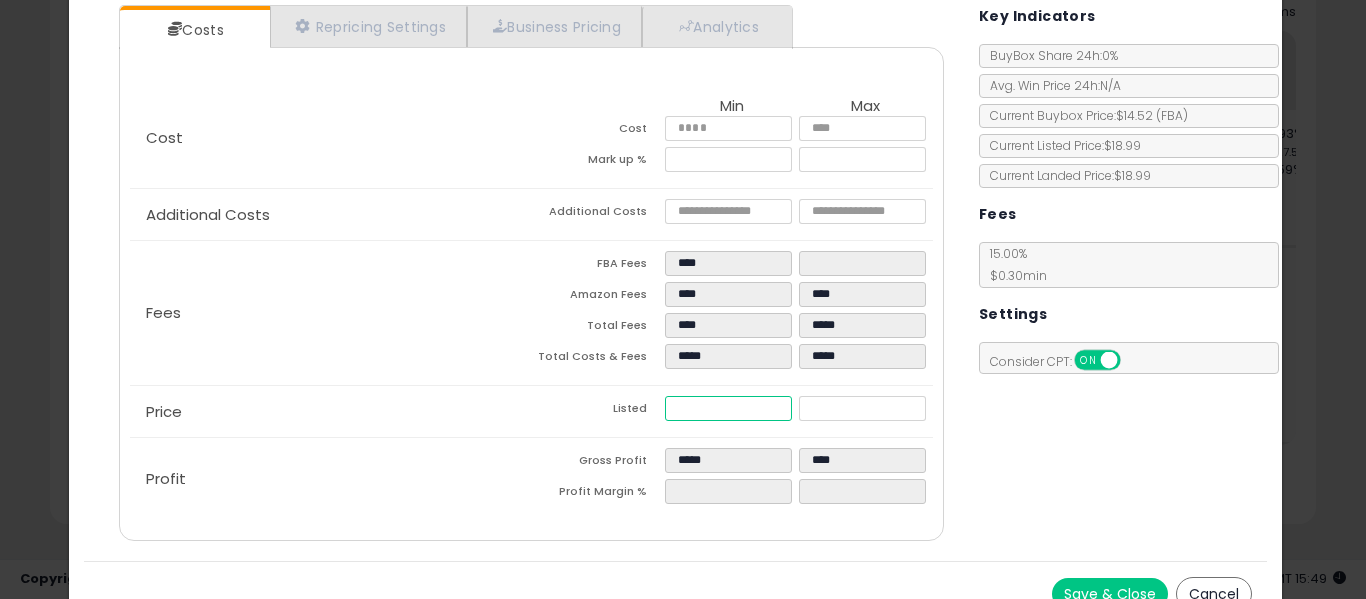 type on "**" 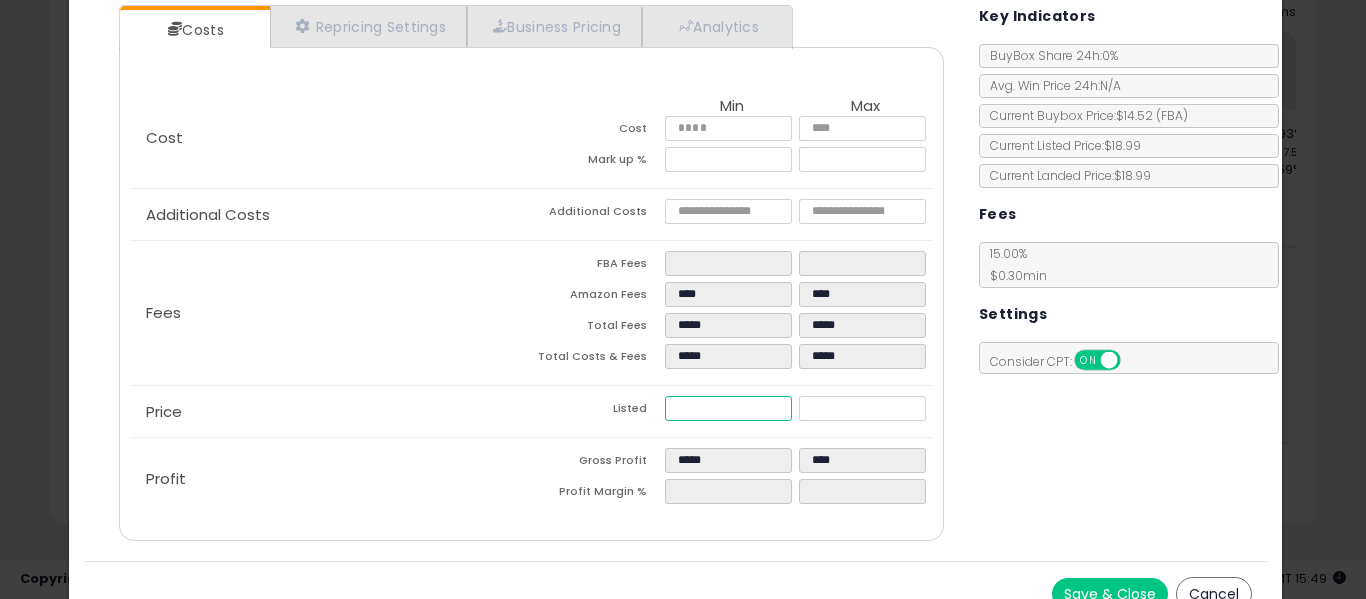 type on "****" 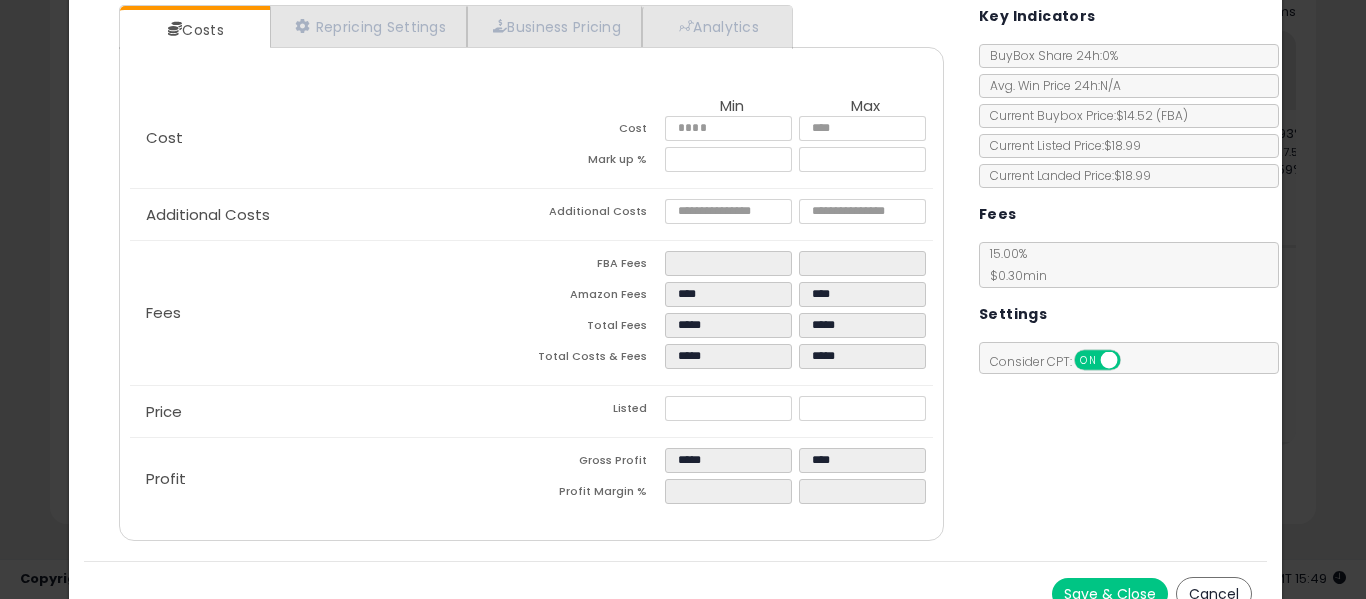 click on "Listed" at bounding box center [598, 411] 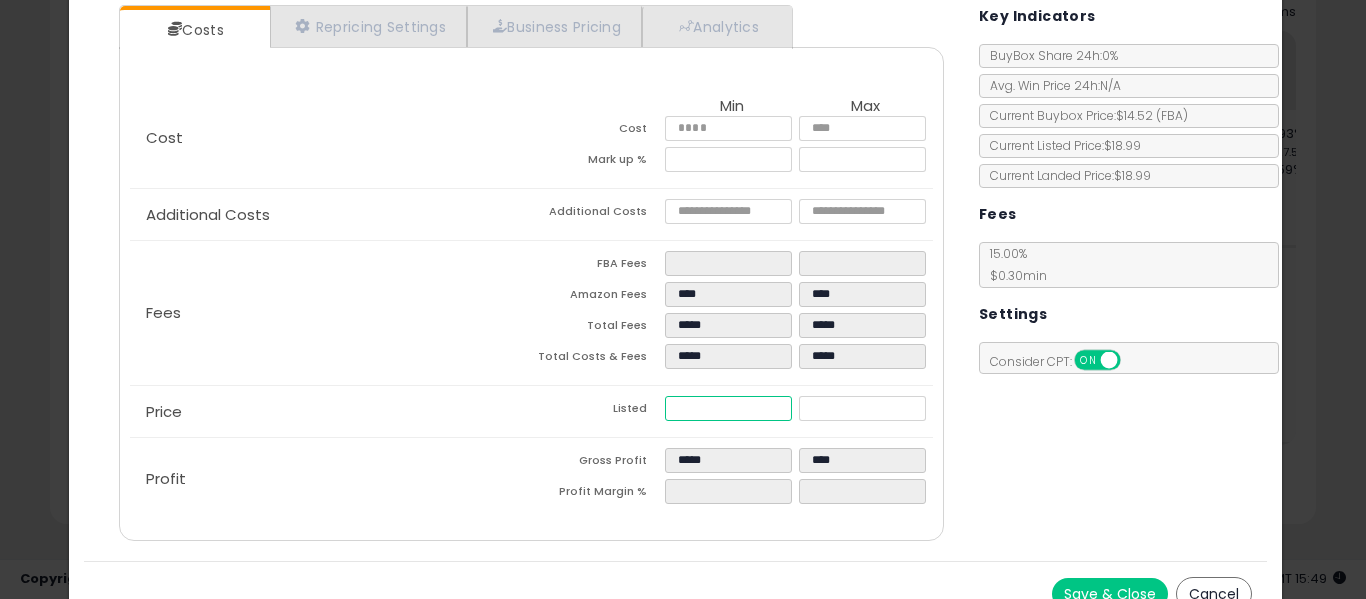 click on "*****" at bounding box center [728, 408] 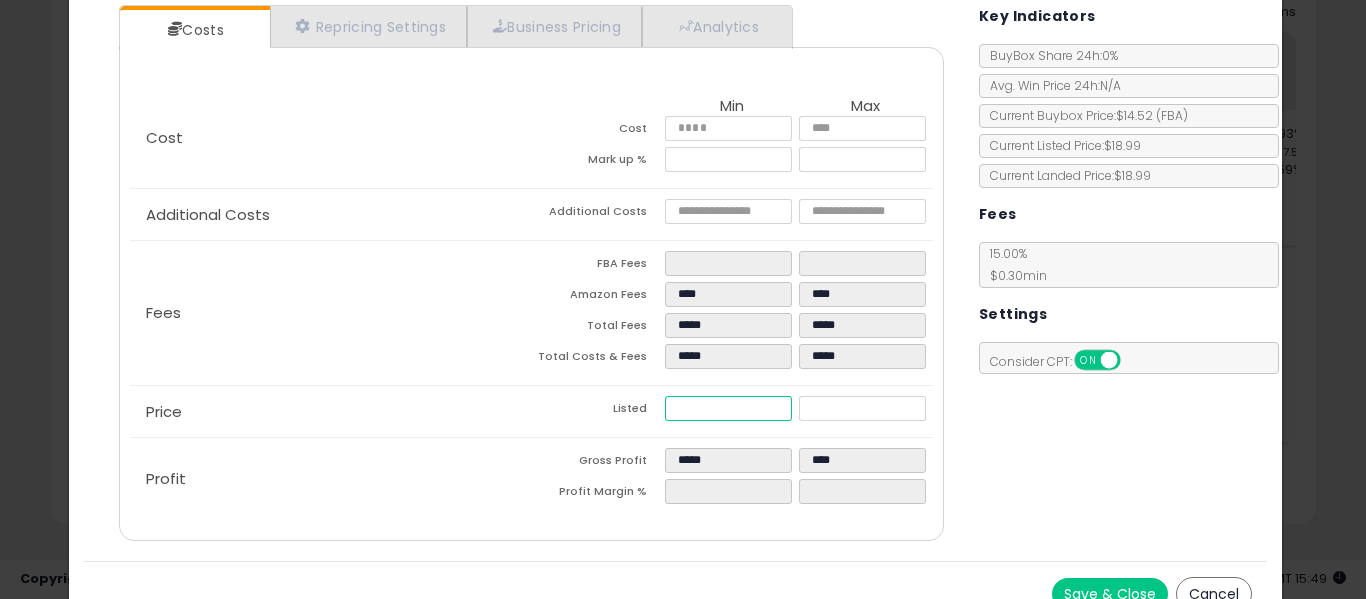 drag, startPoint x: 662, startPoint y: 405, endPoint x: 712, endPoint y: 408, distance: 50.08992 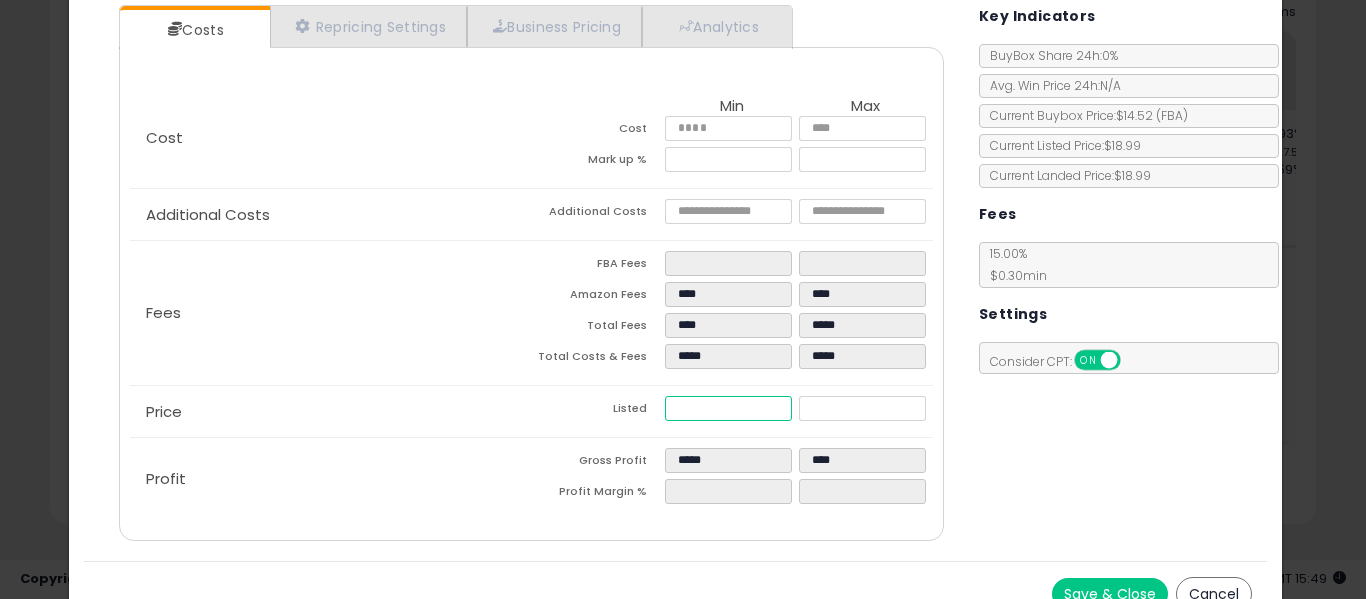 type on "****" 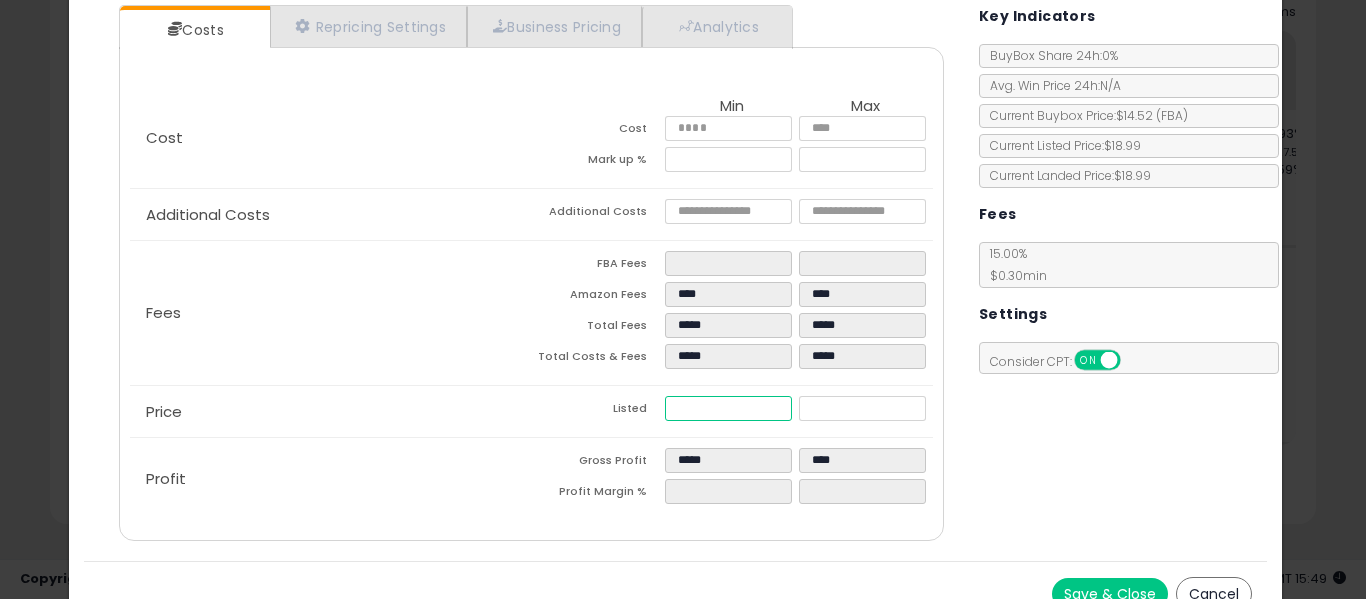 type on "****" 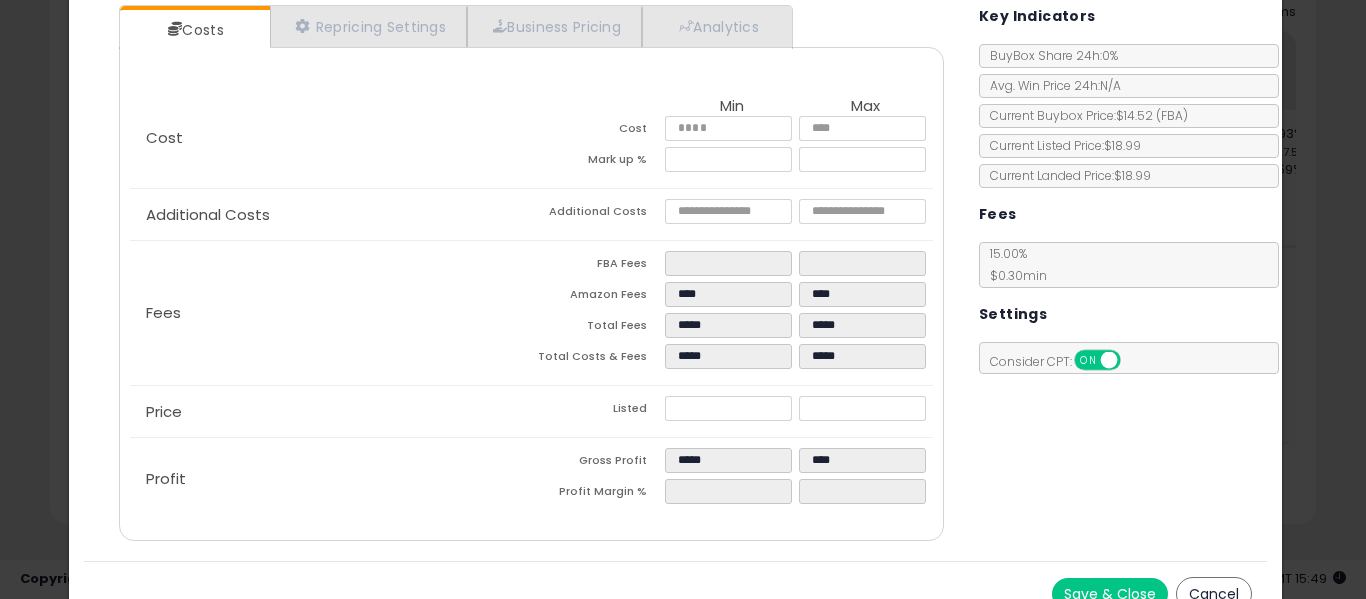 click on "Listed" at bounding box center (598, 411) 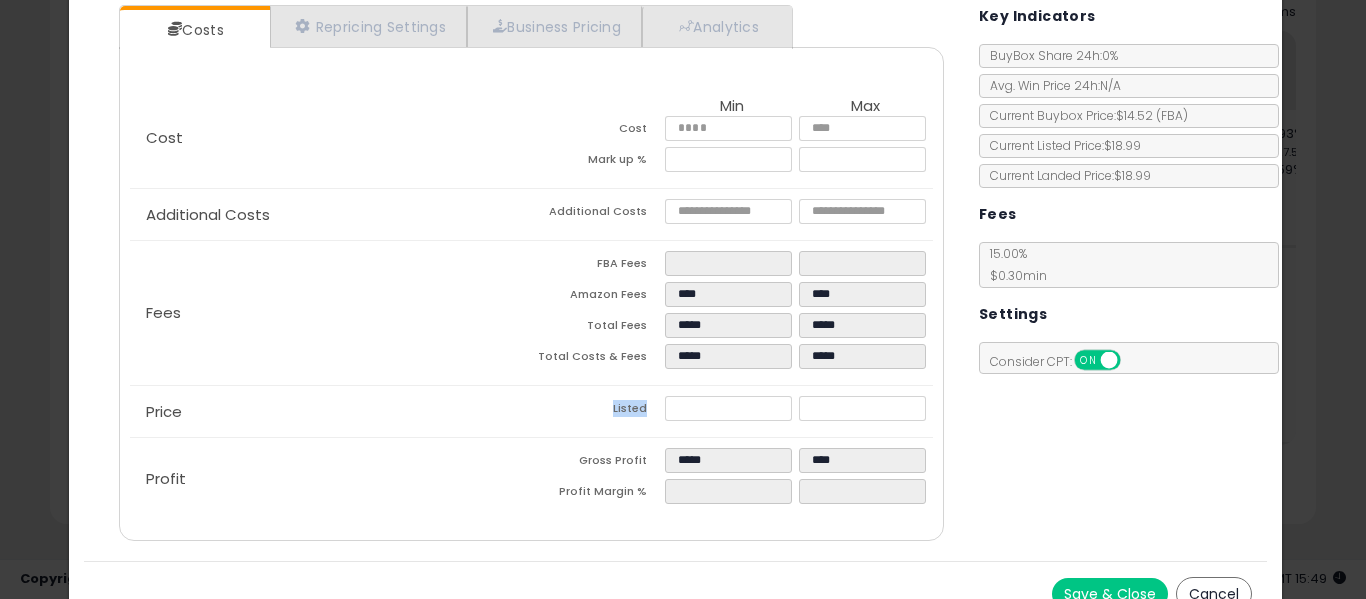 click on "Listed" at bounding box center (598, 411) 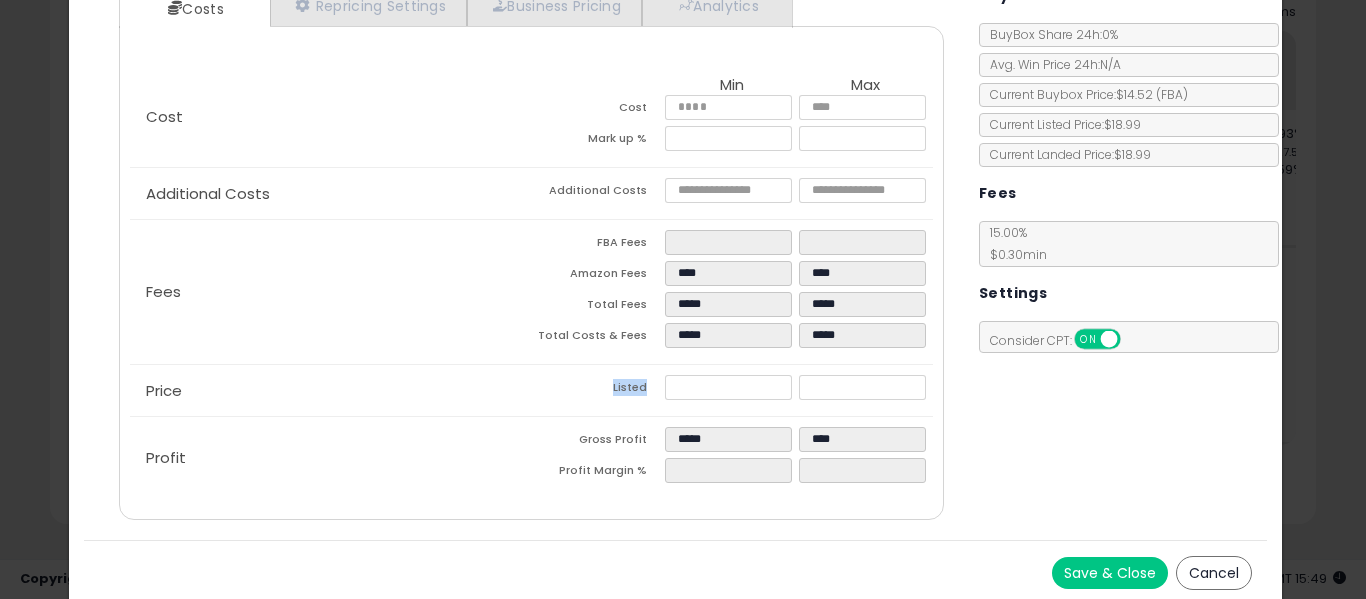 scroll, scrollTop: 227, scrollLeft: 0, axis: vertical 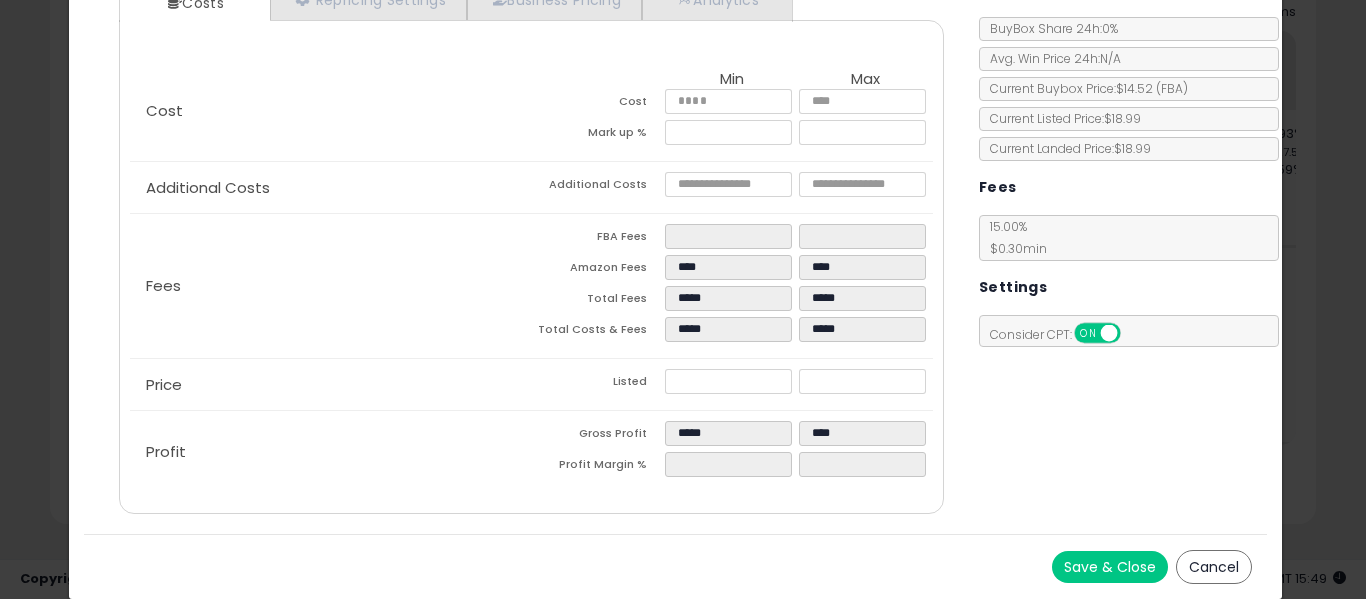 click on "Total Costs & Fees" at bounding box center [598, 332] 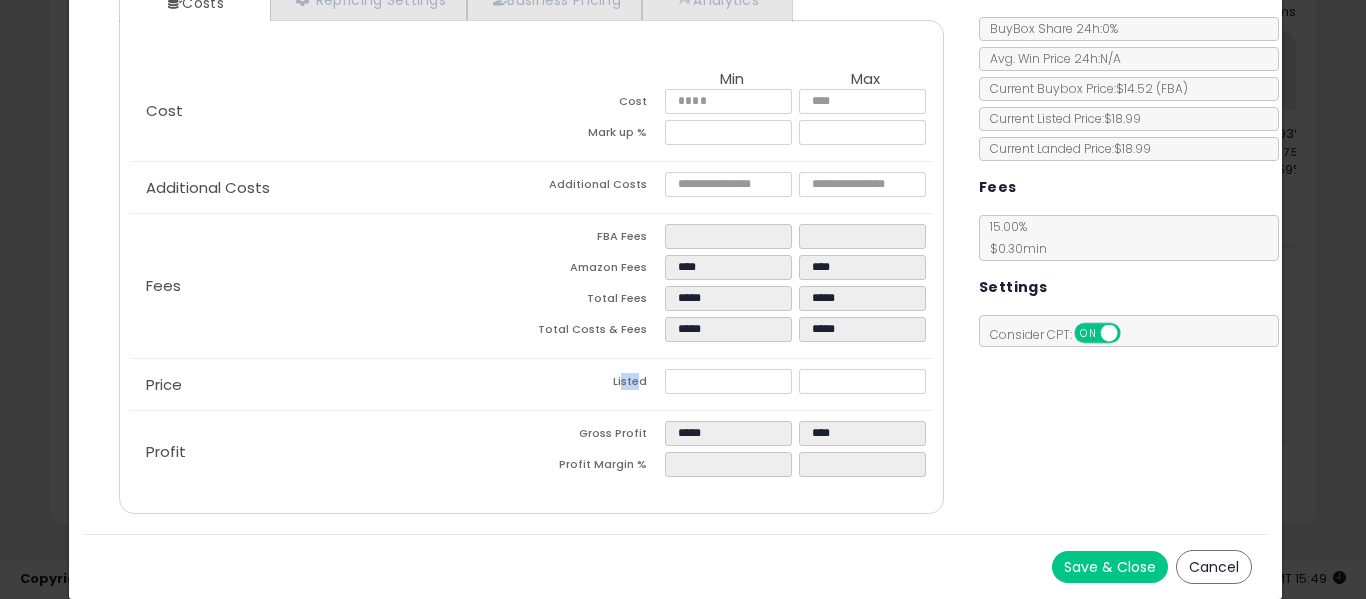 drag, startPoint x: 616, startPoint y: 377, endPoint x: 629, endPoint y: 377, distance: 13 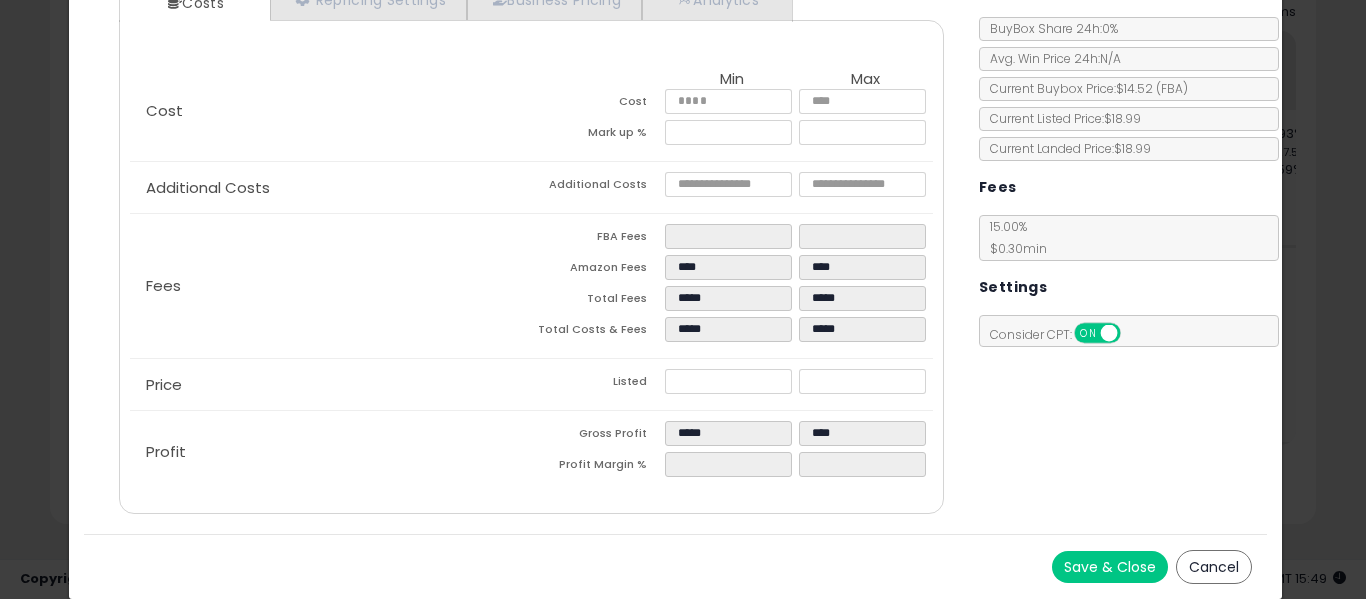 click on "Listed" at bounding box center [598, 384] 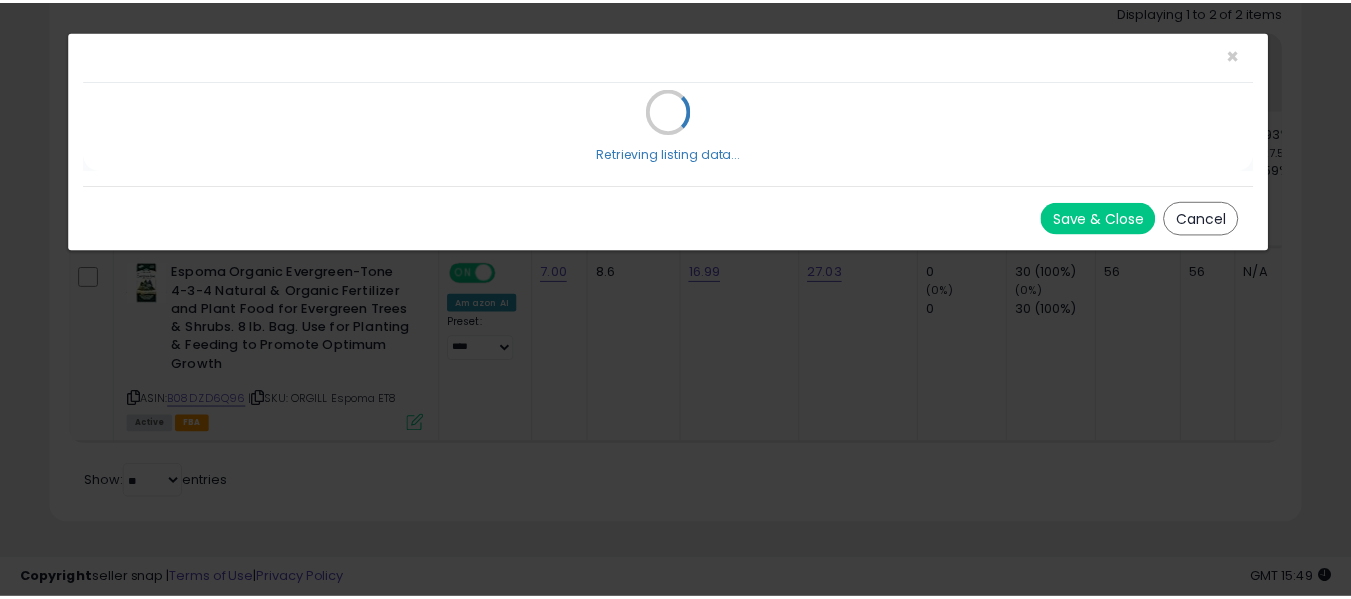 scroll, scrollTop: 0, scrollLeft: 0, axis: both 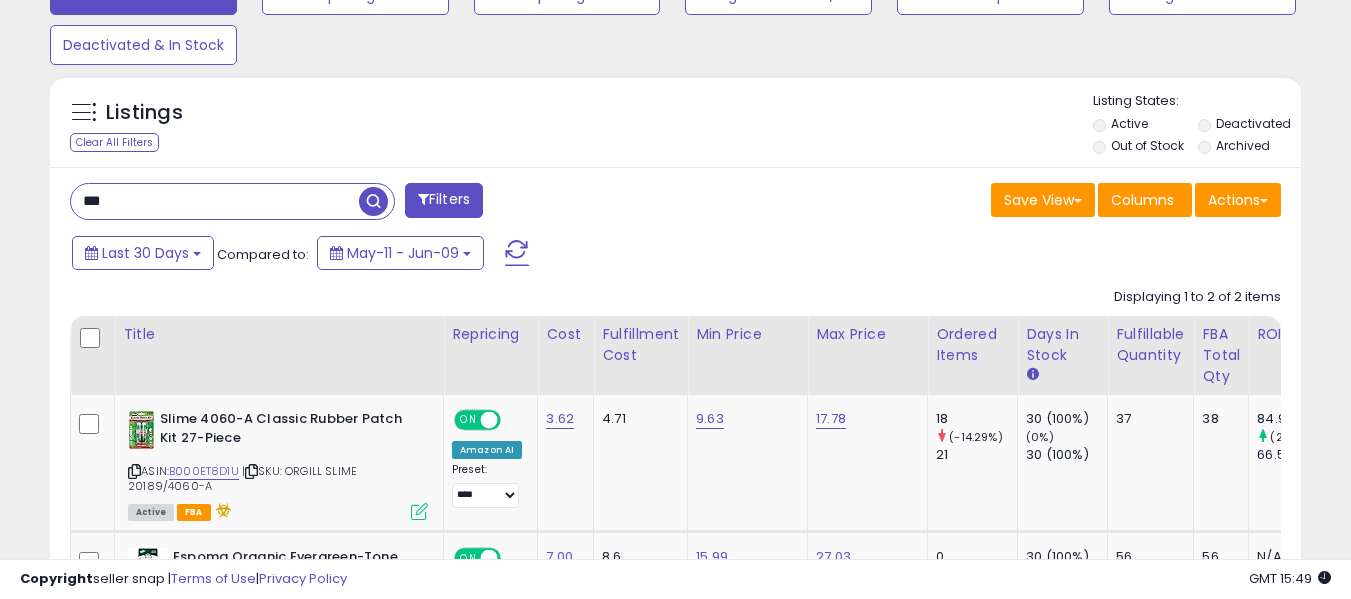 click on "***" at bounding box center (215, 201) 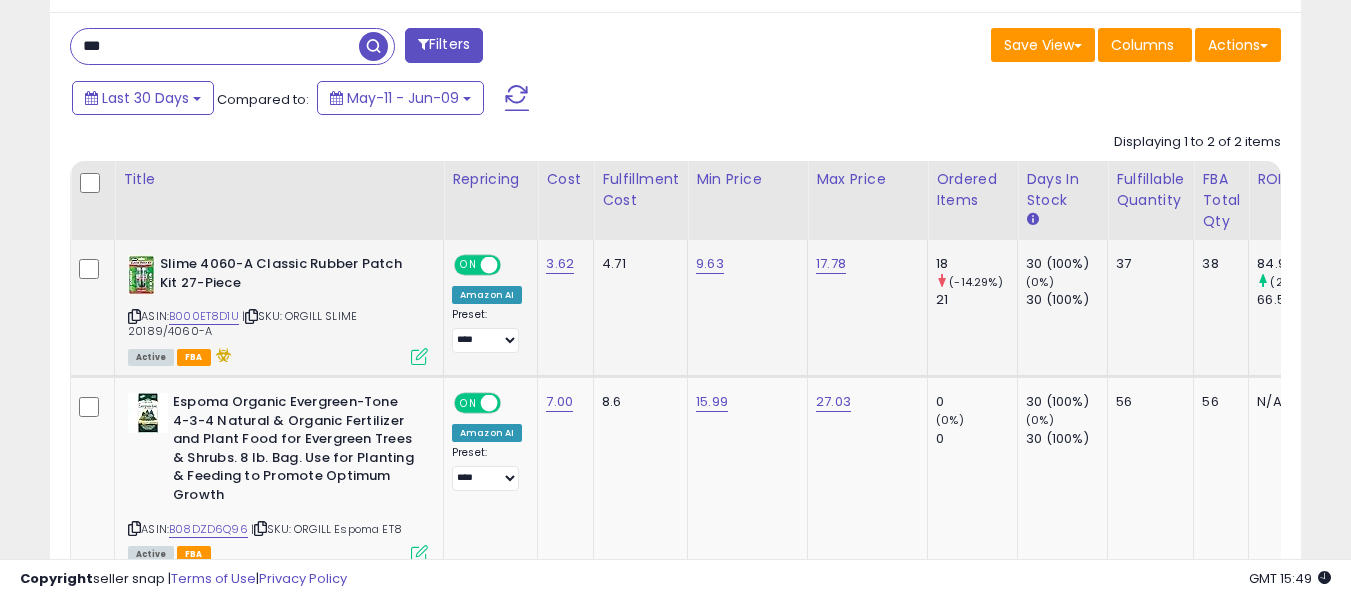 scroll, scrollTop: 955, scrollLeft: 0, axis: vertical 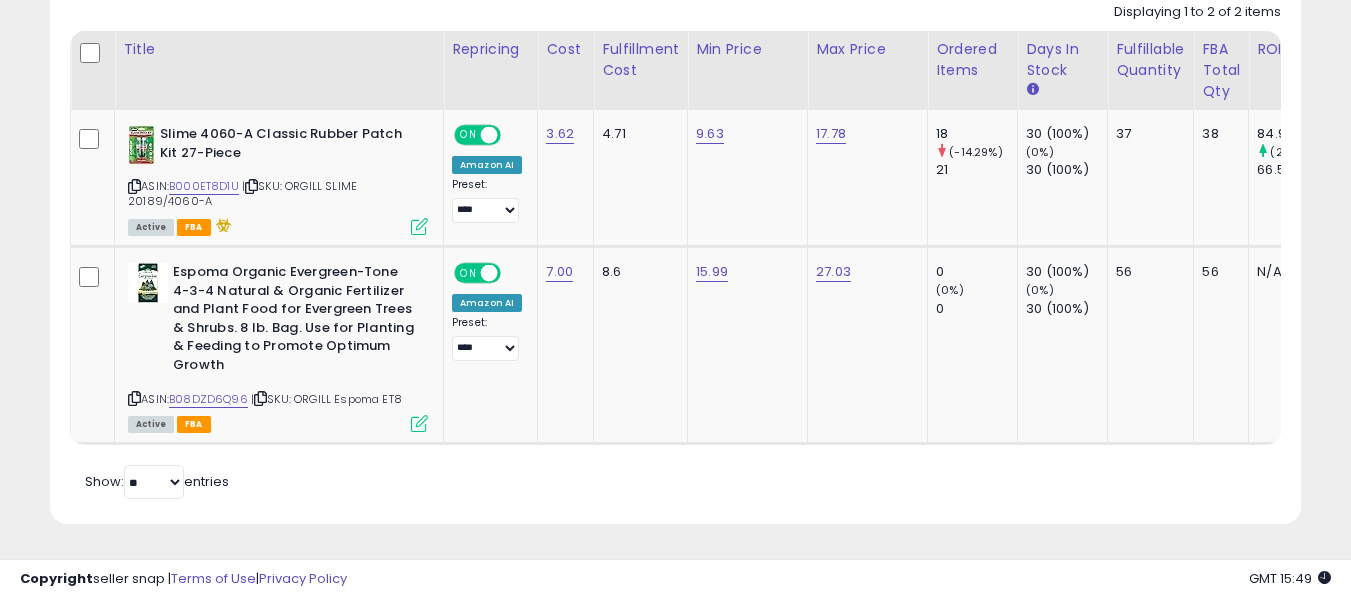drag, startPoint x: 443, startPoint y: 428, endPoint x: 451, endPoint y: 452, distance: 25.298222 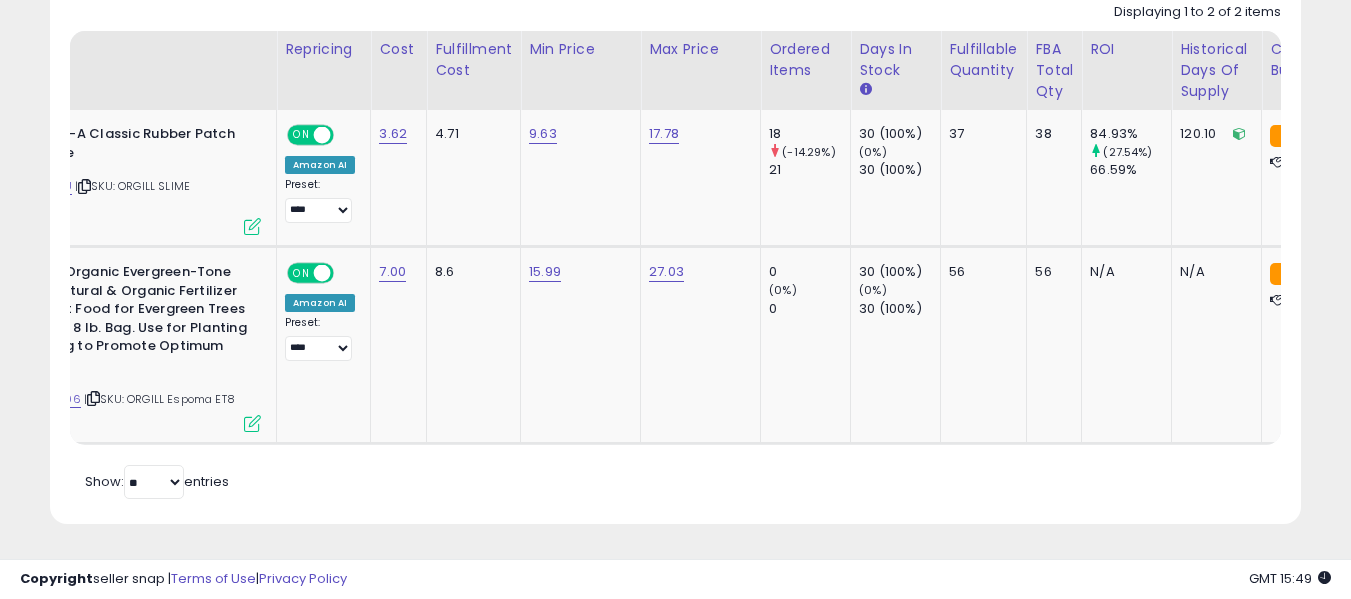 scroll, scrollTop: 0, scrollLeft: 167, axis: horizontal 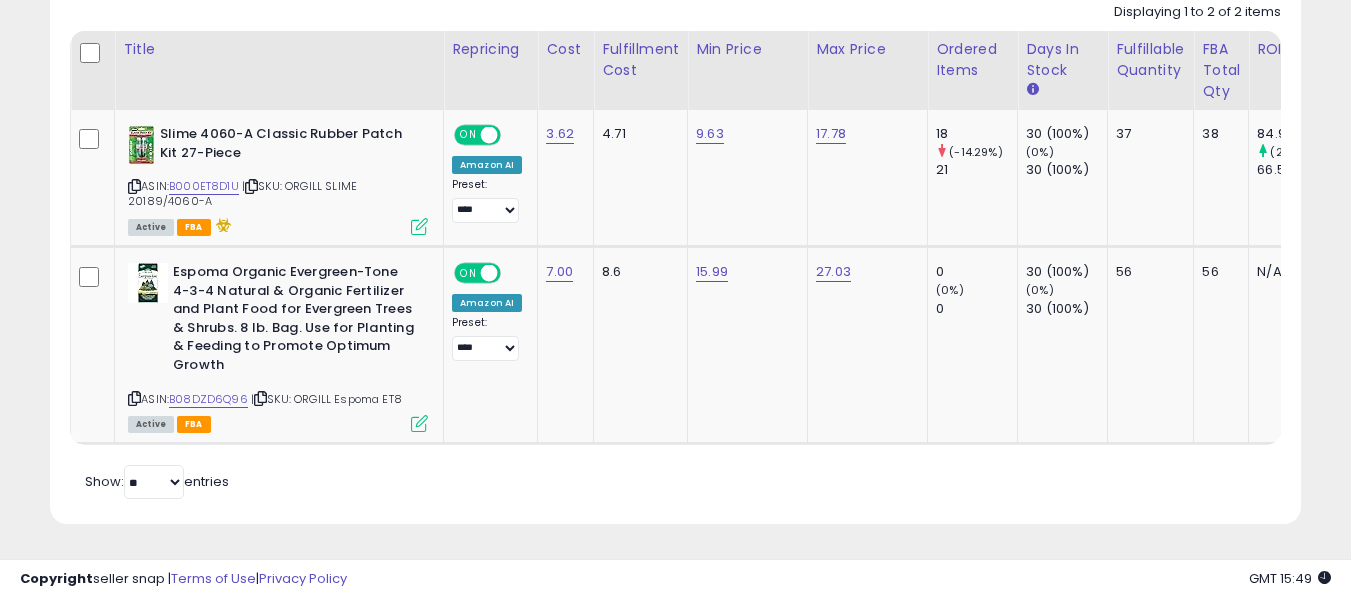 drag, startPoint x: 443, startPoint y: 463, endPoint x: 498, endPoint y: 450, distance: 56.515484 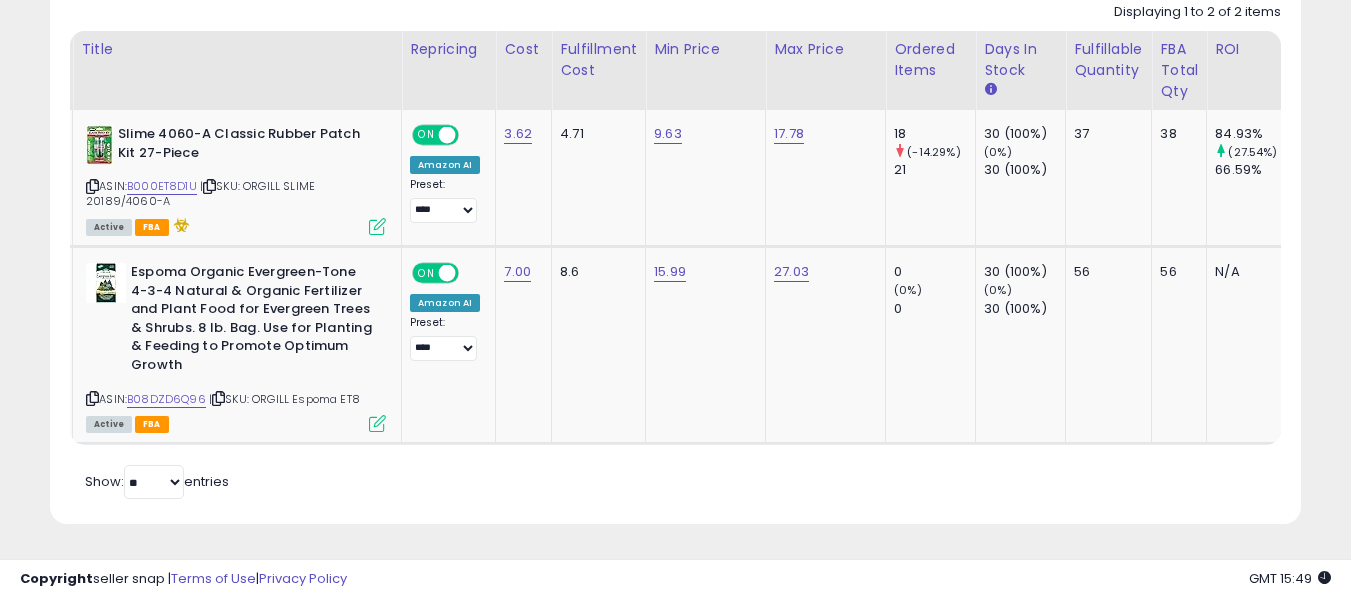 scroll, scrollTop: 0, scrollLeft: 54, axis: horizontal 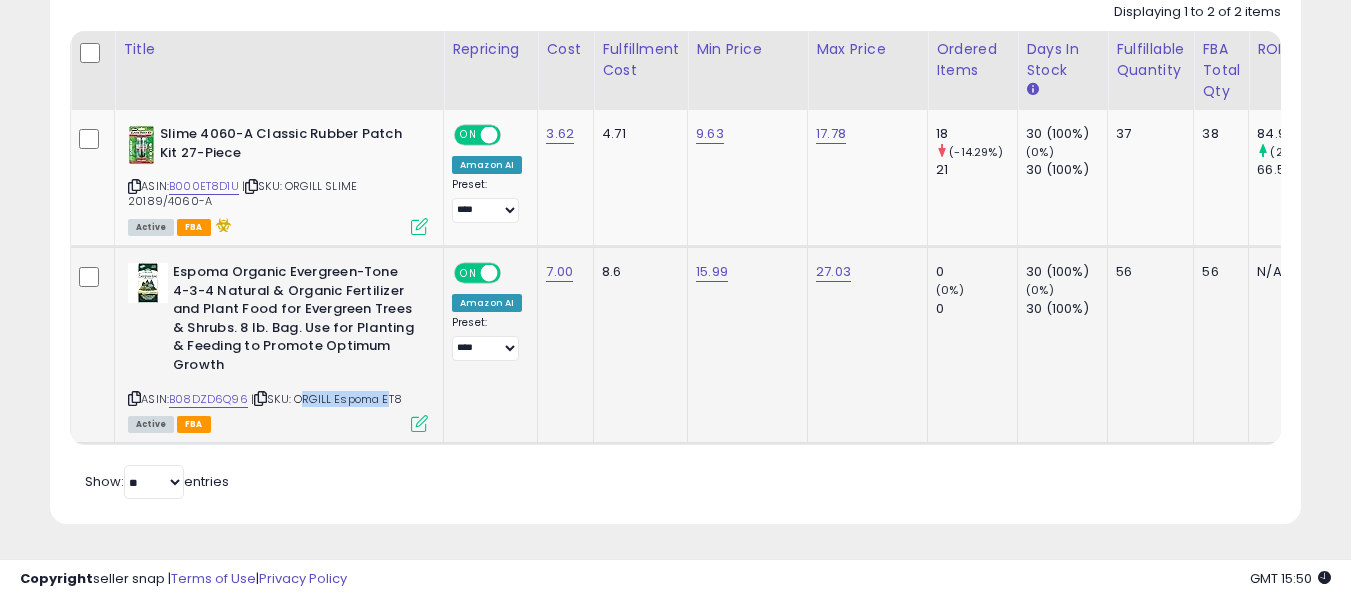 drag, startPoint x: 302, startPoint y: 384, endPoint x: 385, endPoint y: 389, distance: 83.15047 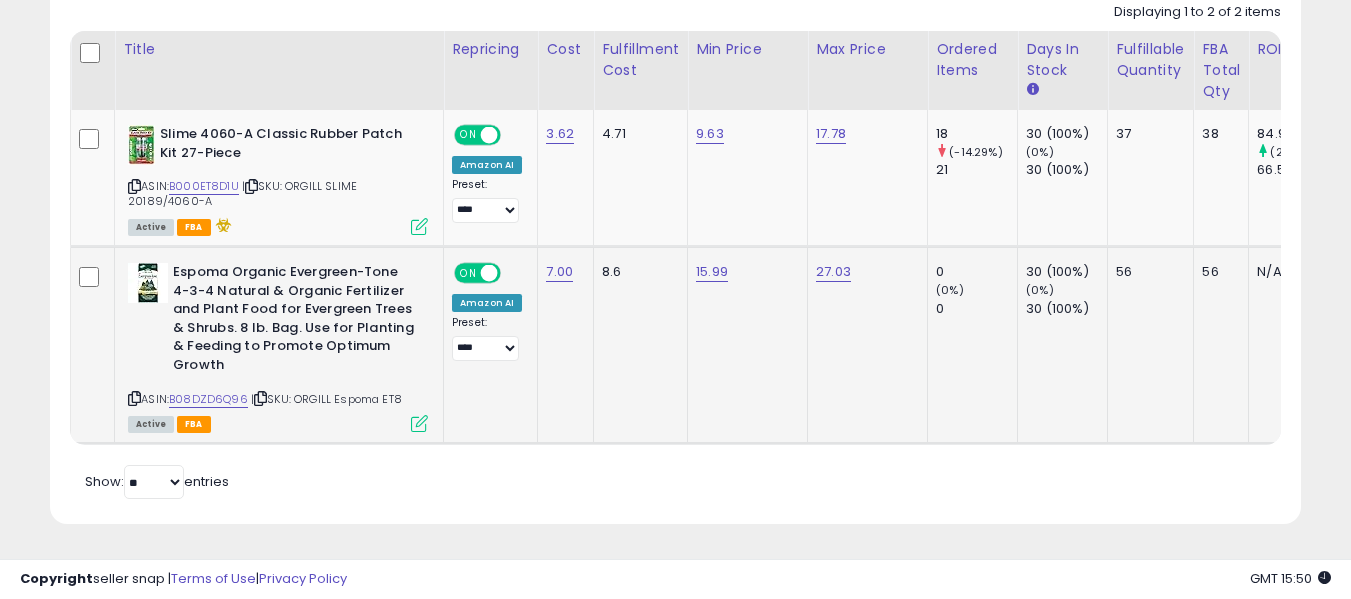 click on "|   SKU: ORGILL Espoma ET8" at bounding box center (326, 399) 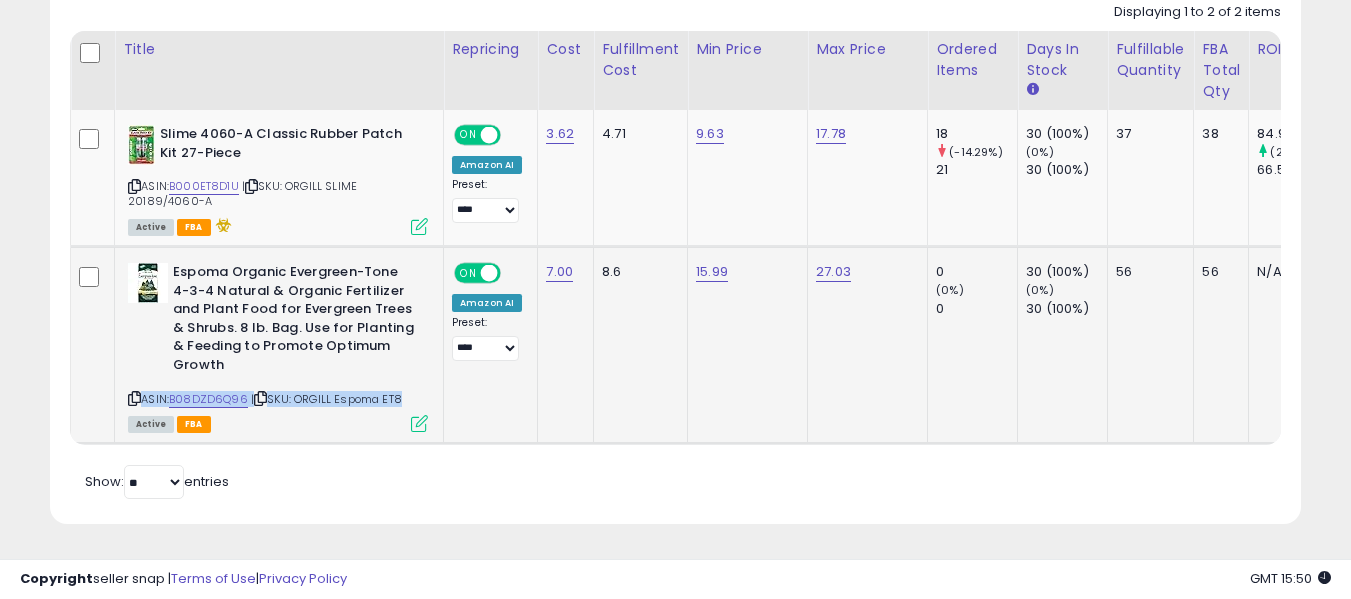 drag, startPoint x: 403, startPoint y: 377, endPoint x: 318, endPoint y: 378, distance: 85.00588 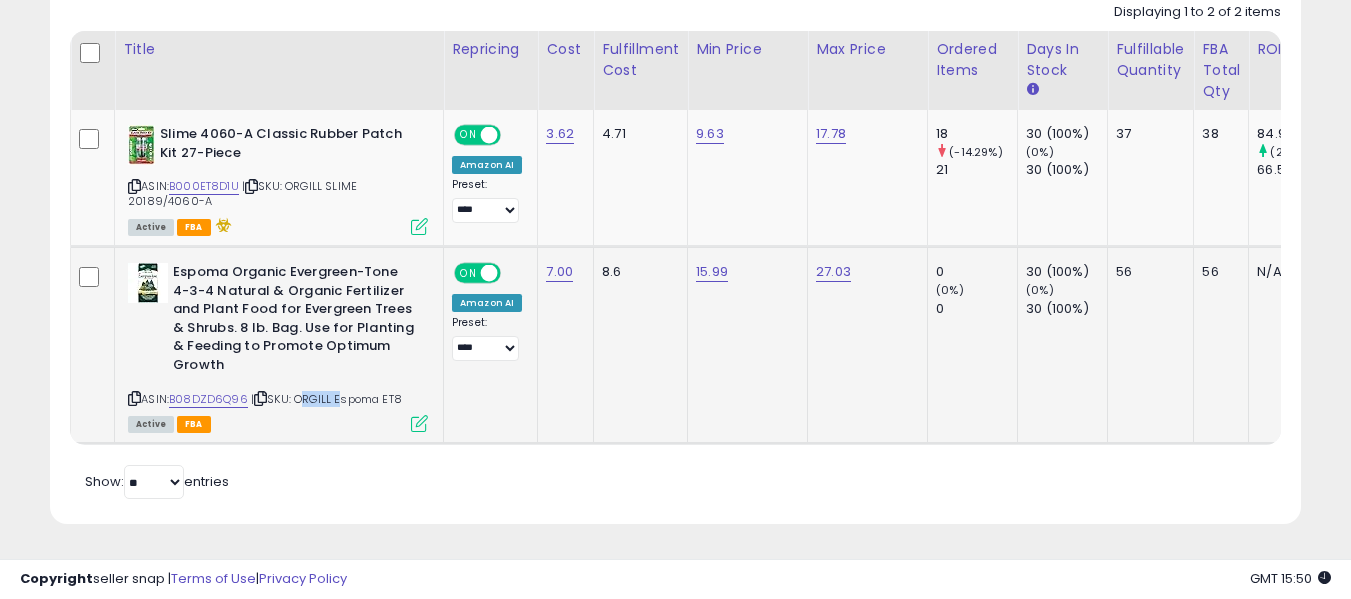 click on "|   SKU: ORGILL Espoma ET8" at bounding box center [326, 399] 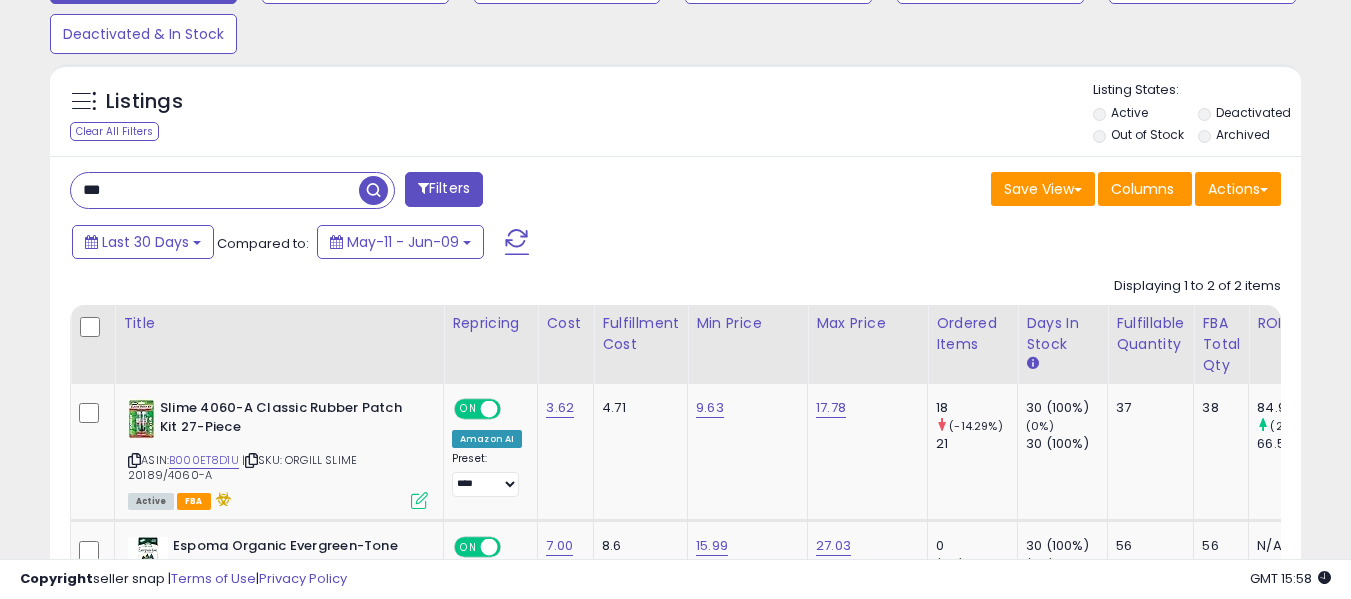 scroll, scrollTop: 655, scrollLeft: 0, axis: vertical 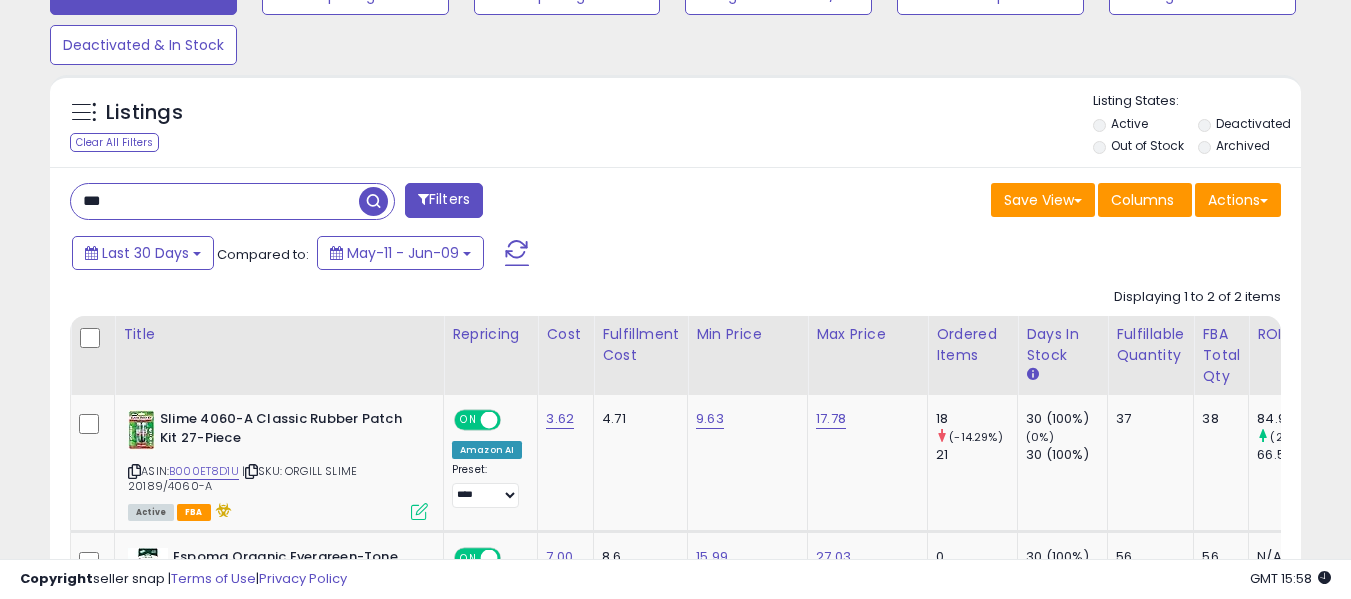 click on "***" at bounding box center [215, 201] 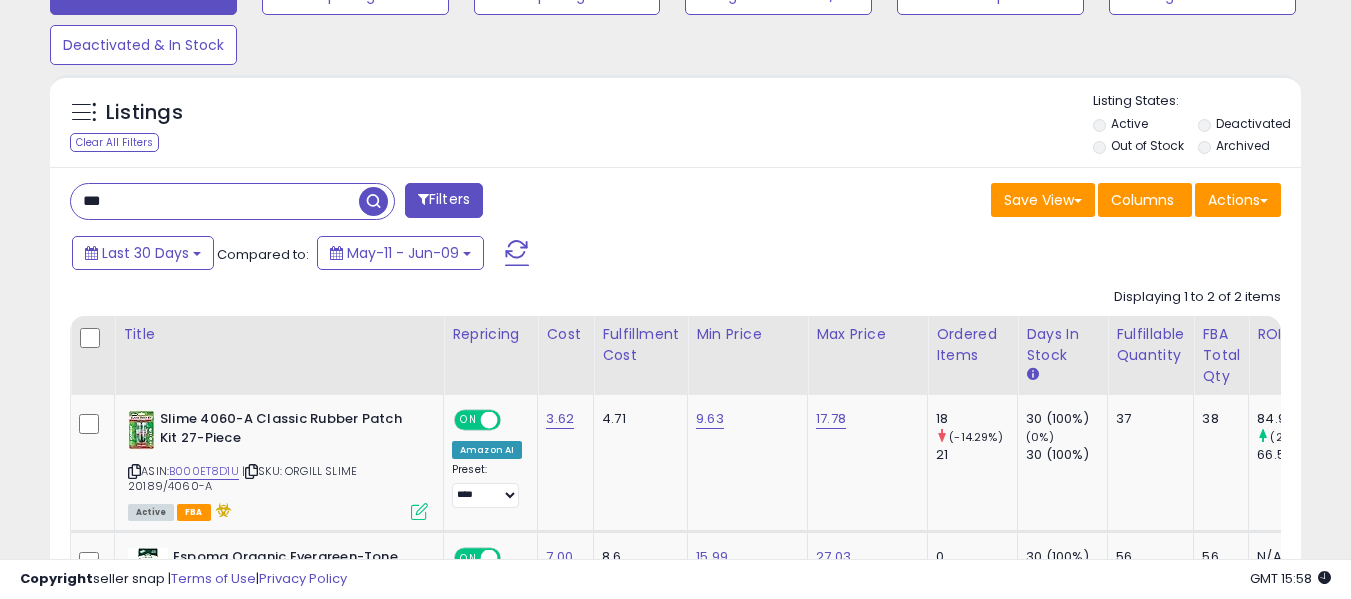 paste on "*******" 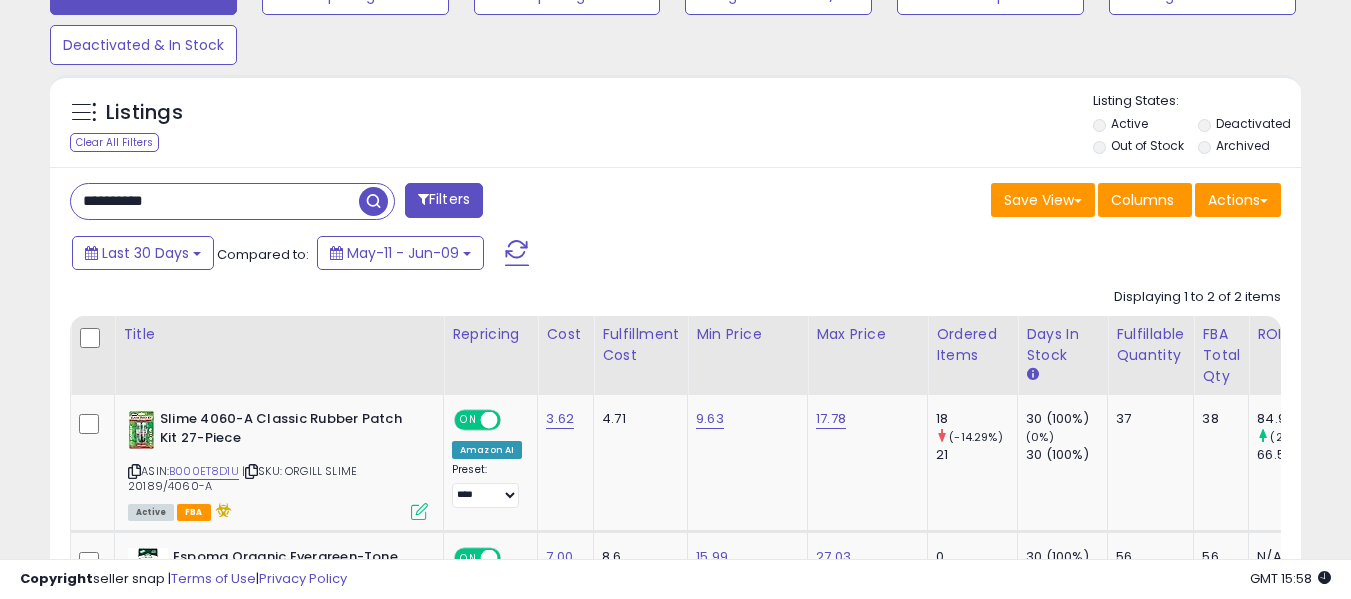 type on "**********" 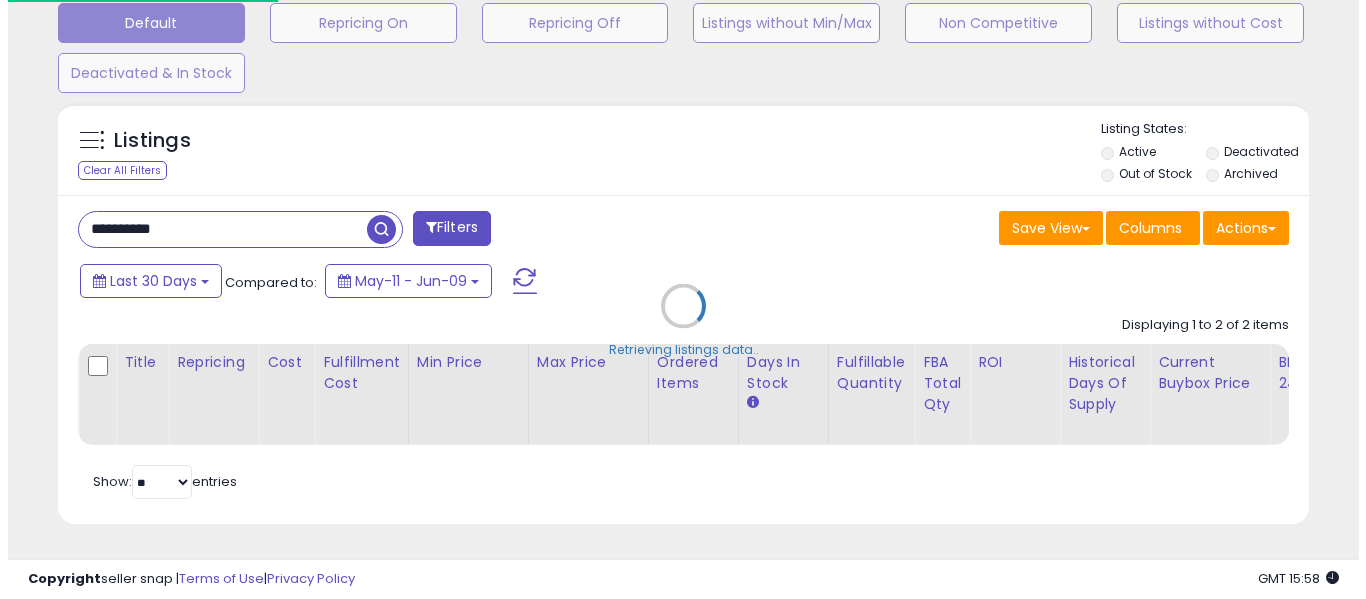 scroll, scrollTop: 642, scrollLeft: 0, axis: vertical 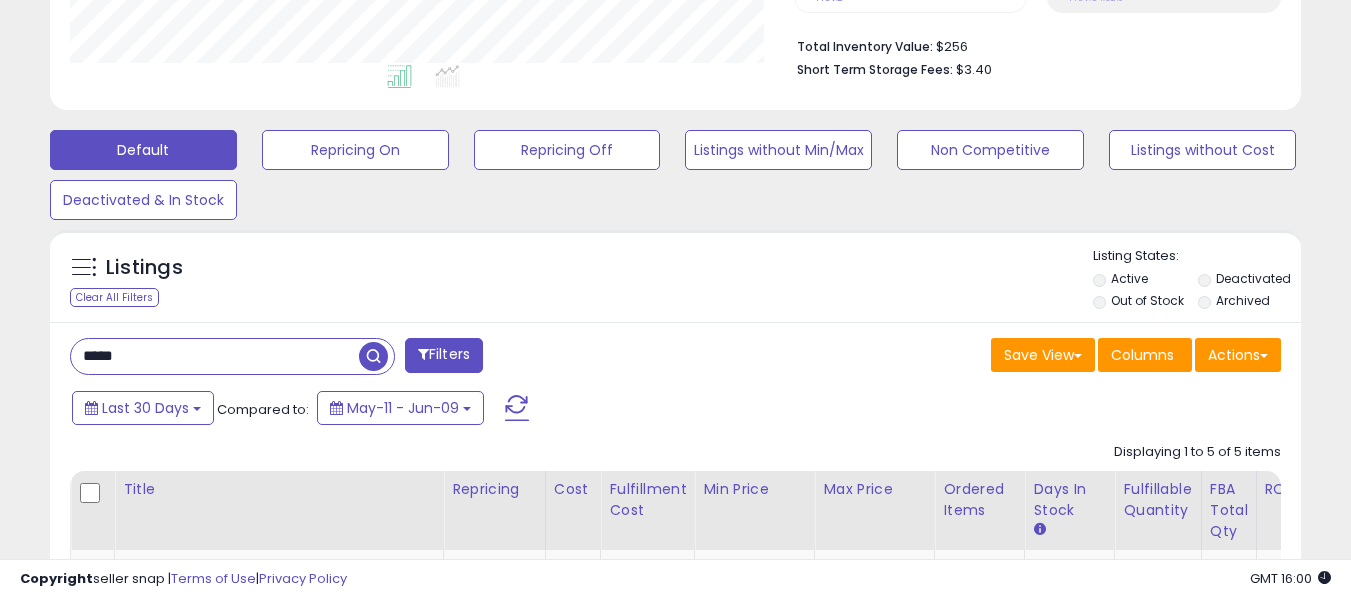 click on "*****" at bounding box center [215, 356] 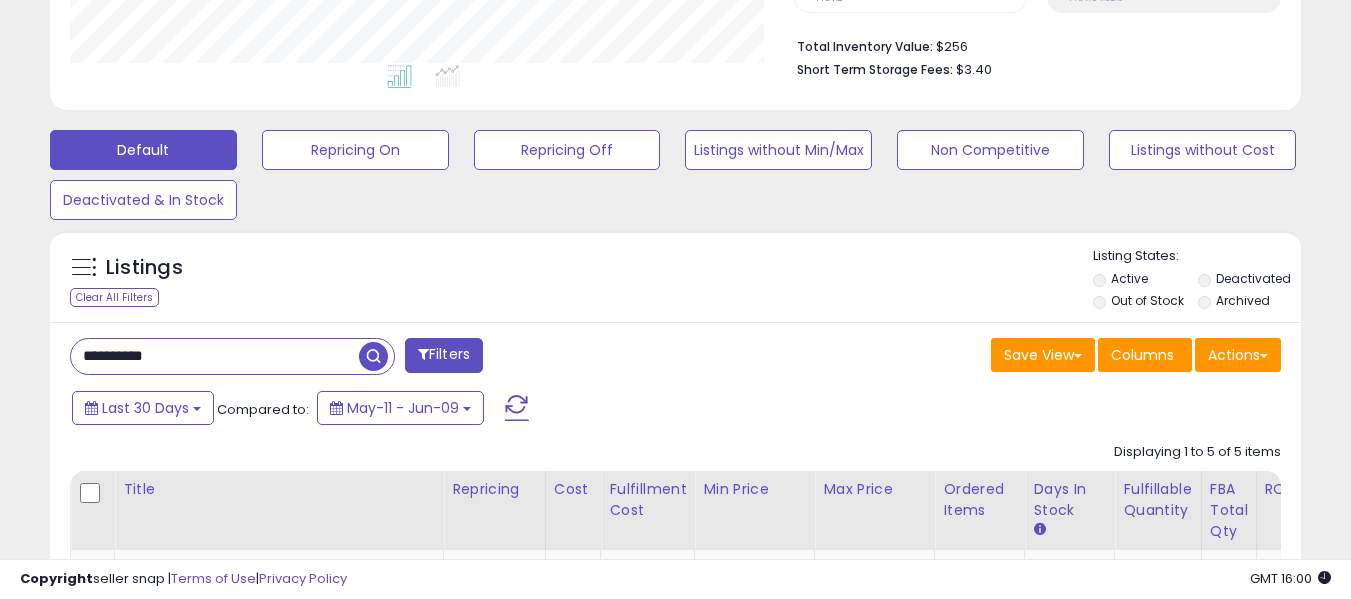 type on "**********" 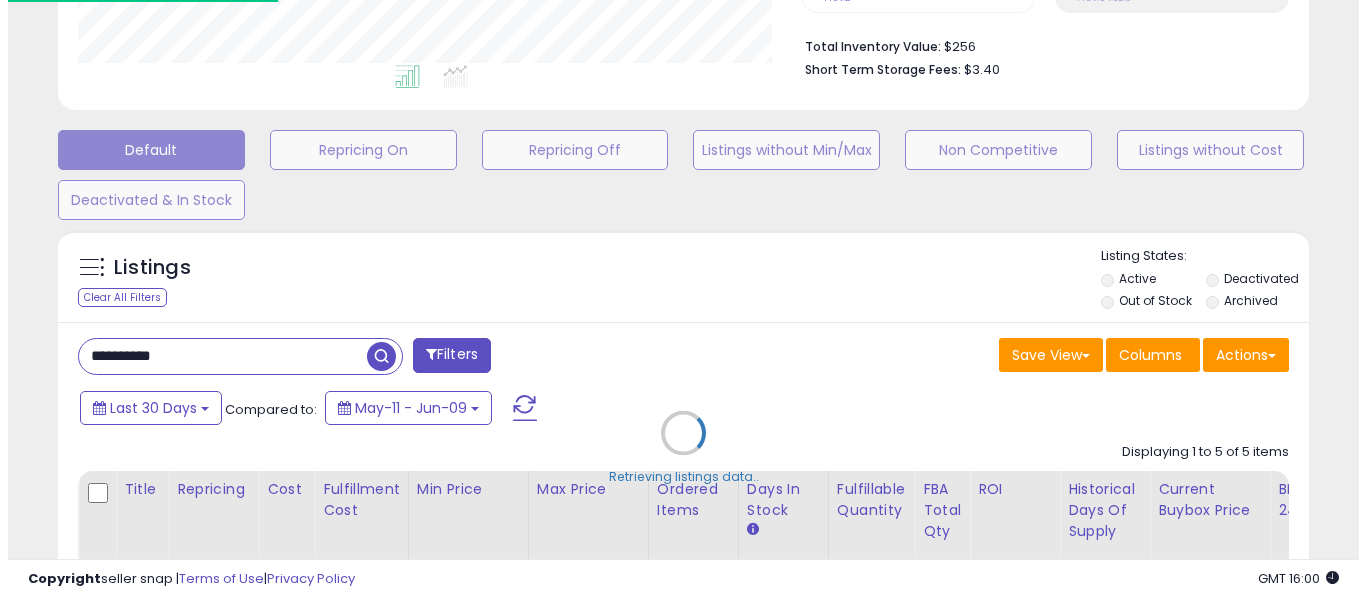 scroll, scrollTop: 999590, scrollLeft: 999267, axis: both 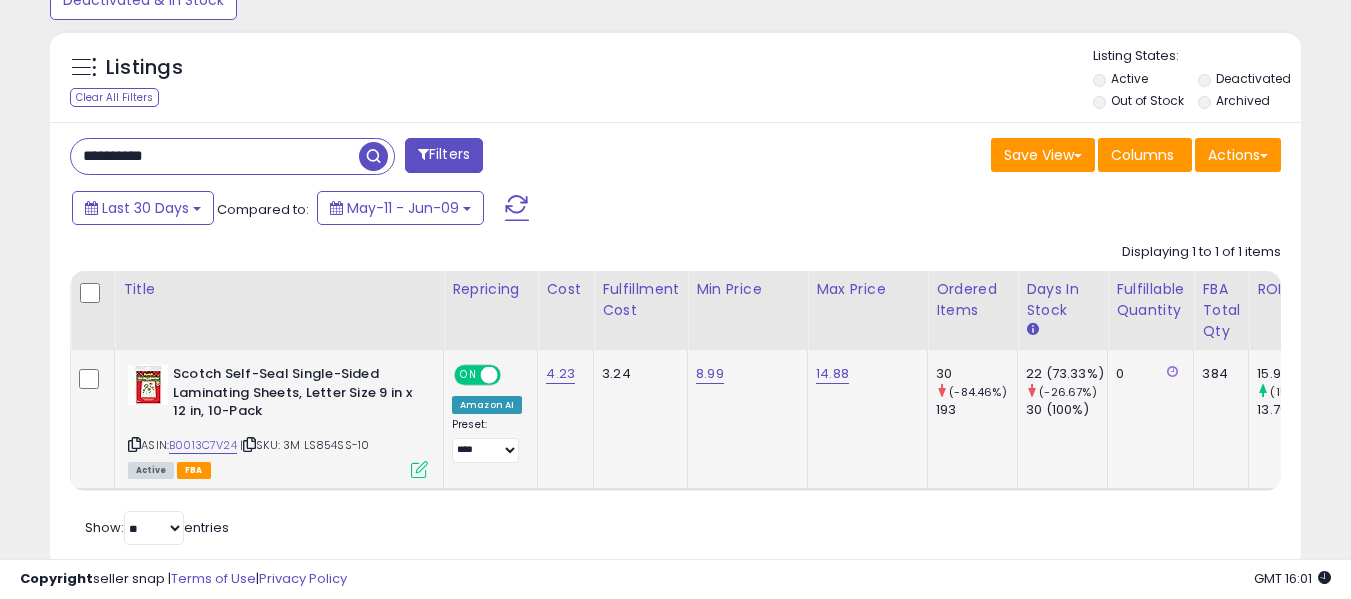click on "Scotch Self-Seal Single-Sided Laminating Sheets, Letter Size 9 in x 12 in, 10-Pack  ASIN:  B0013C7V24    |   SKU: 3M LS854SS-10 Active FBA" 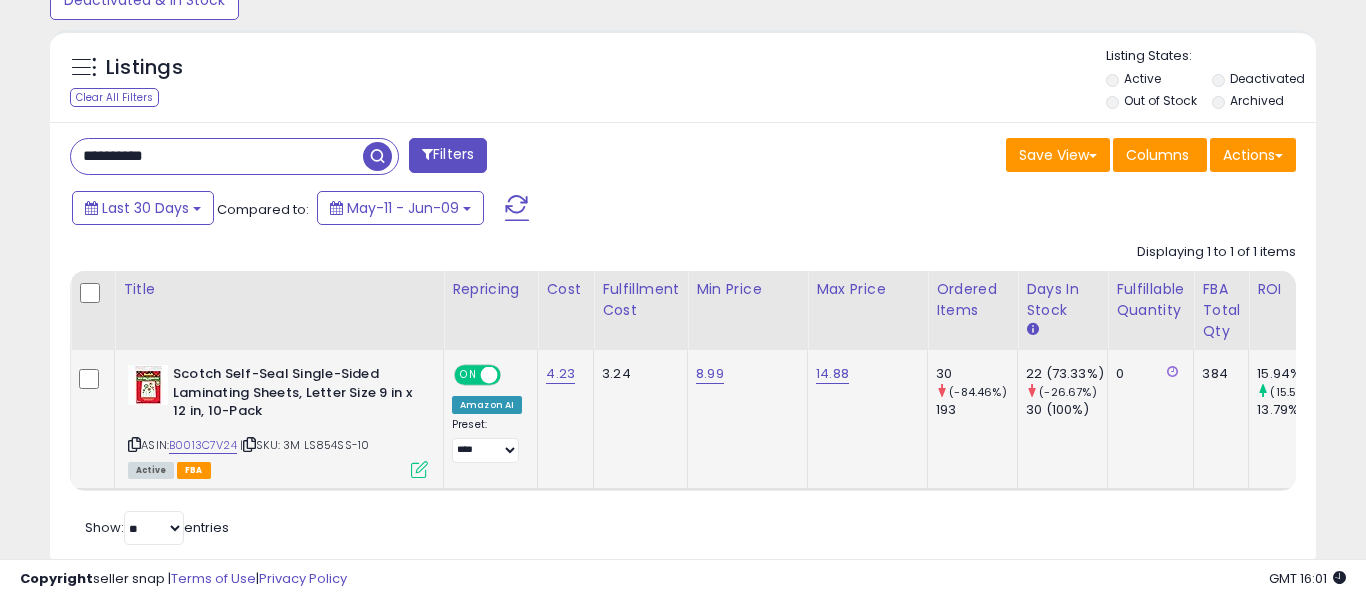 scroll, scrollTop: 999590, scrollLeft: 999267, axis: both 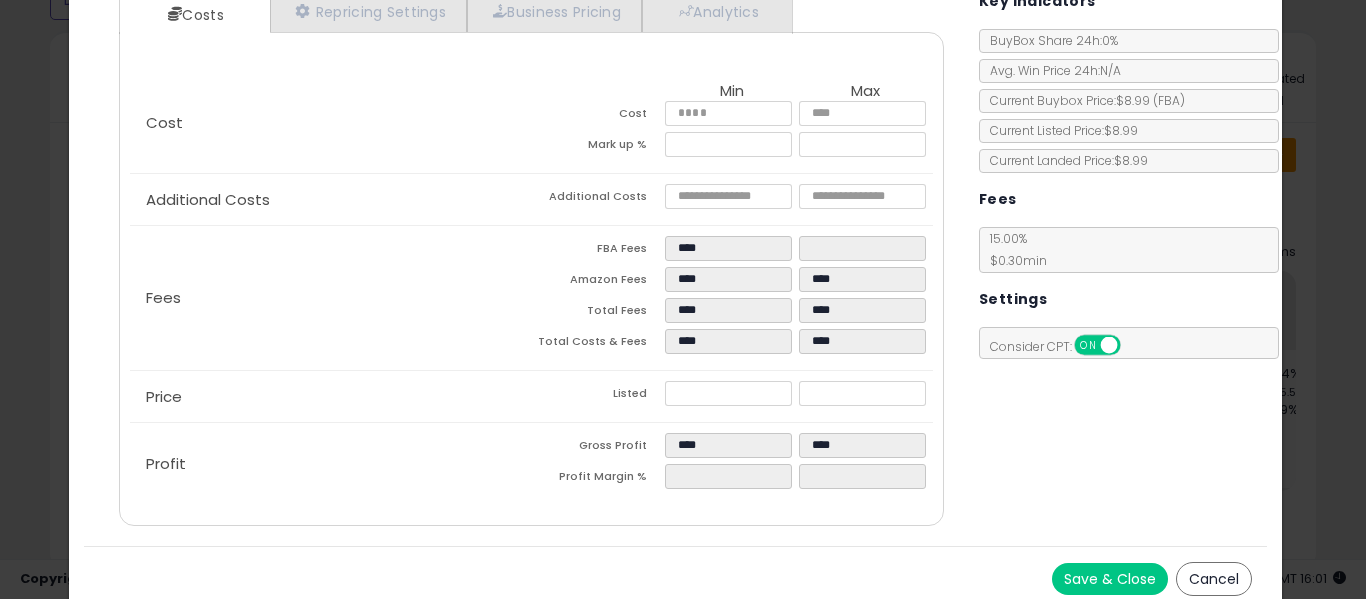 click on "Save & Close" at bounding box center (1110, 579) 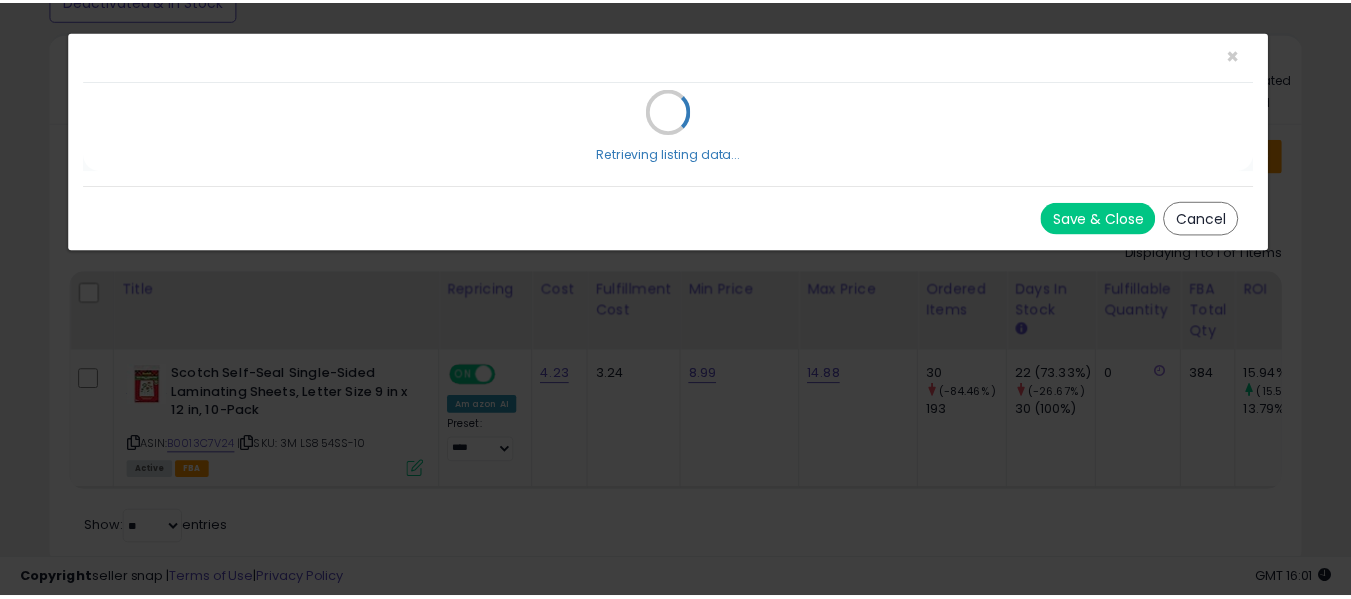 scroll, scrollTop: 0, scrollLeft: 0, axis: both 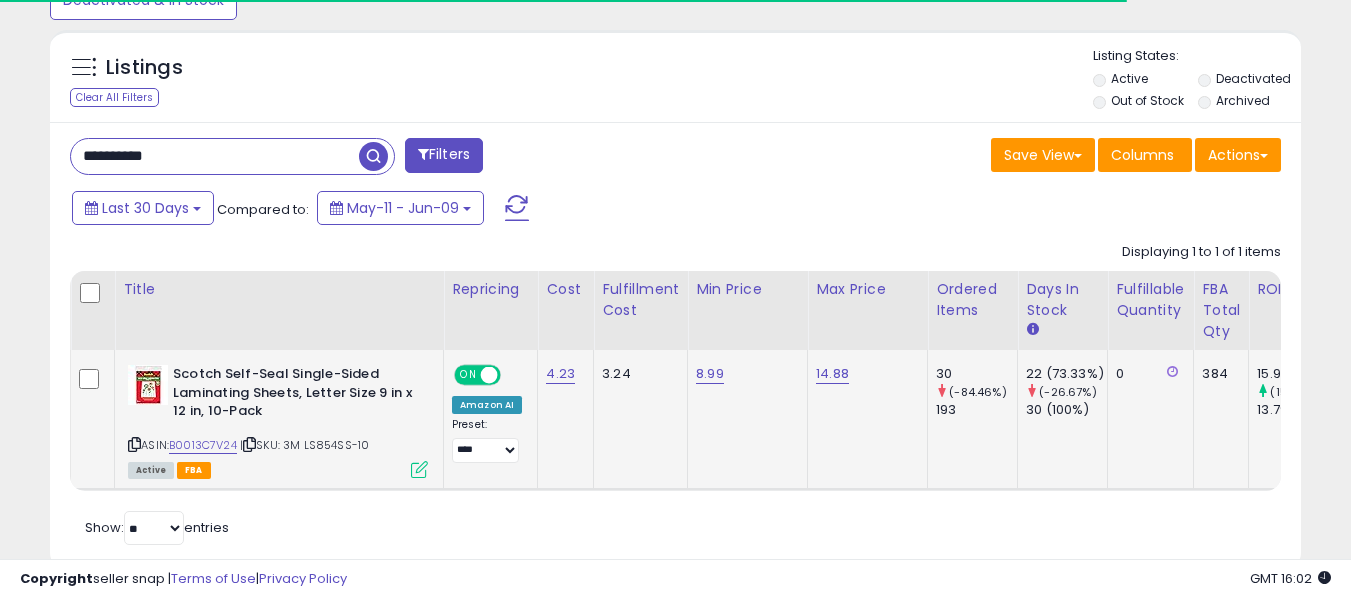 click at bounding box center (419, 469) 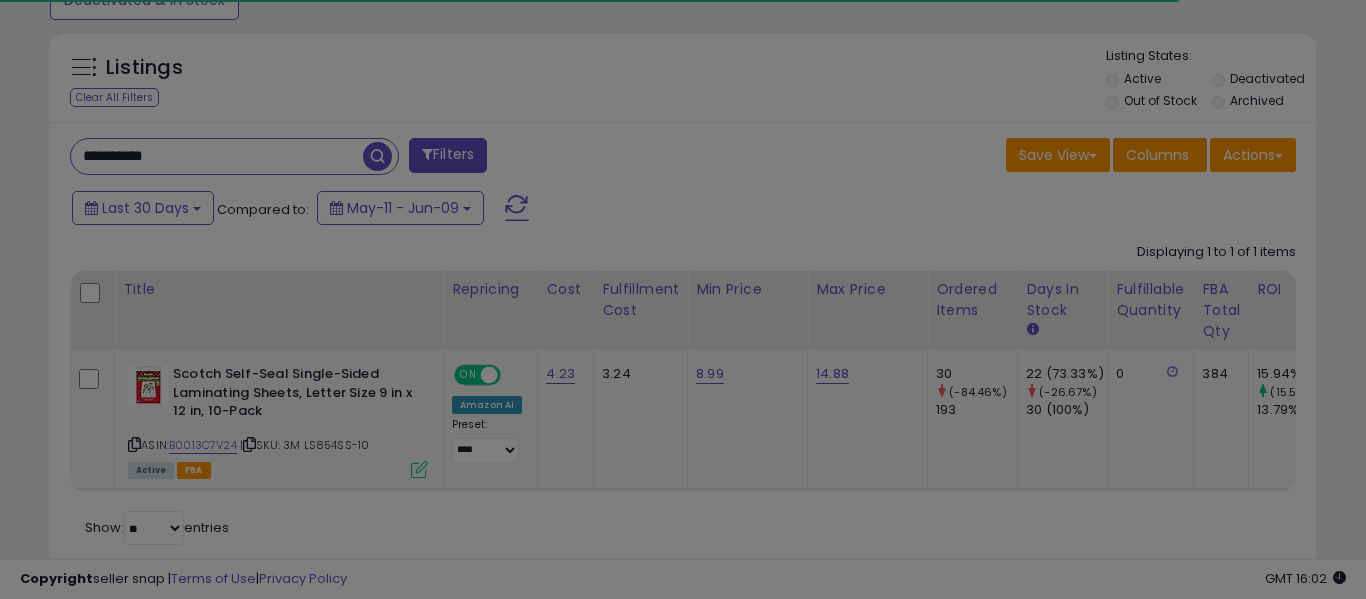 scroll, scrollTop: 999590, scrollLeft: 999267, axis: both 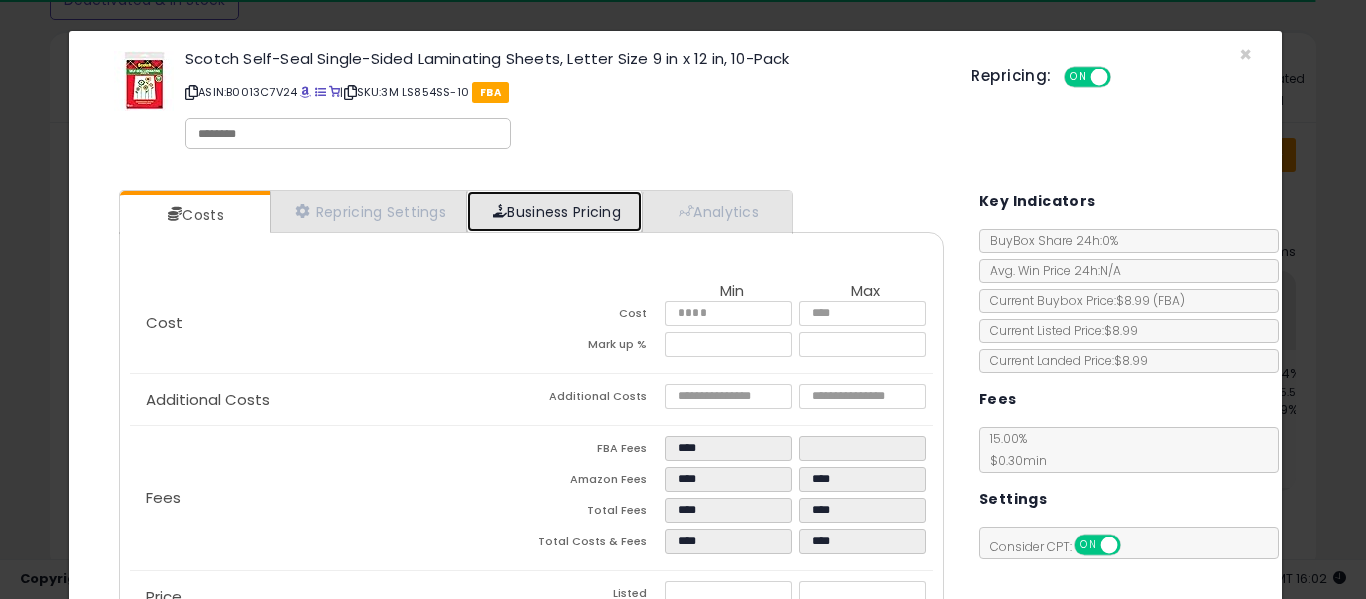 click on "Business Pricing" at bounding box center [554, 211] 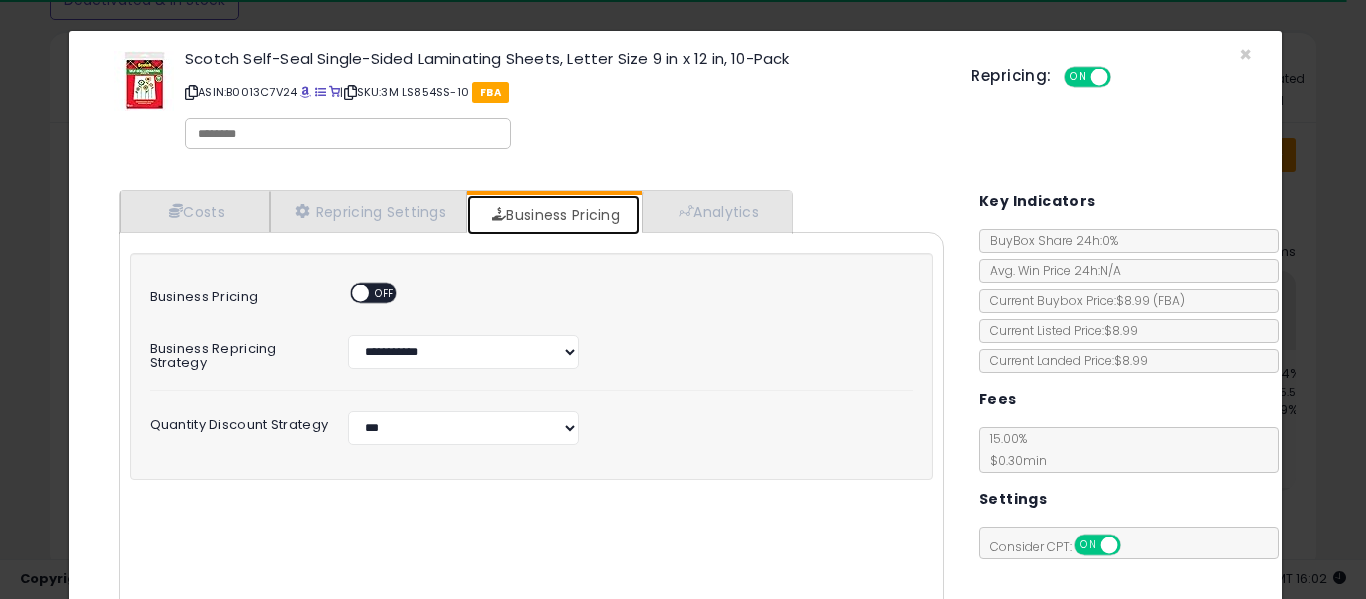 click at bounding box center [360, 293] 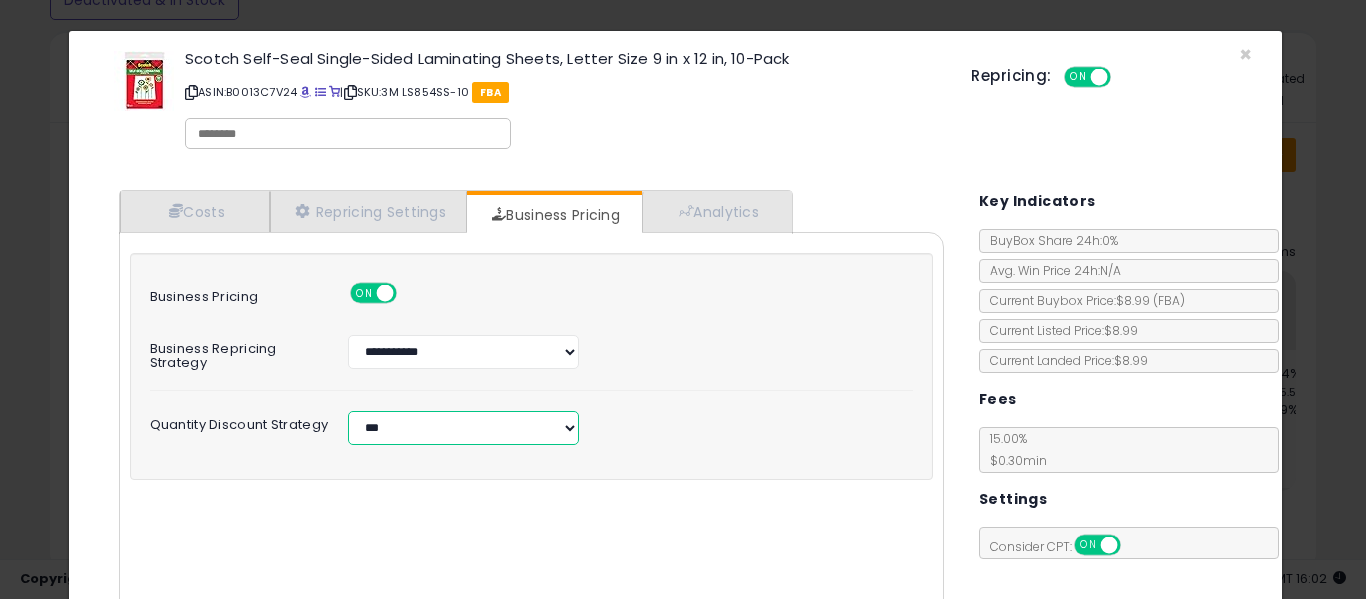 click on "**********" at bounding box center (463, 428) 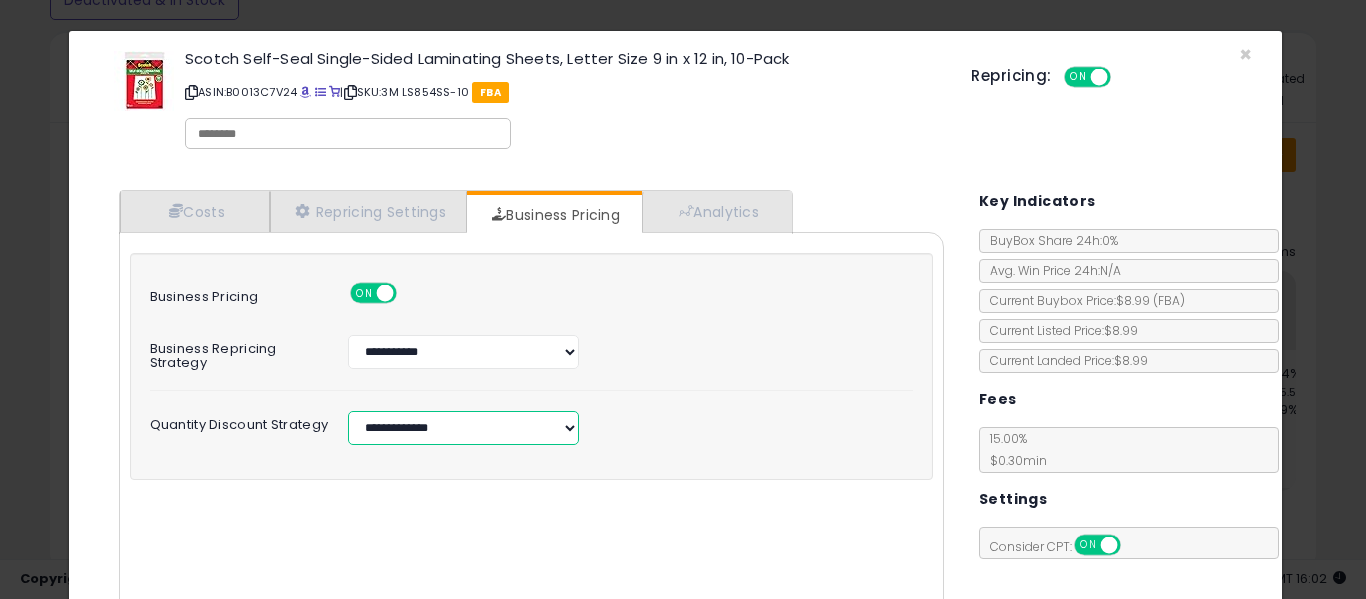 click on "**********" at bounding box center (463, 428) 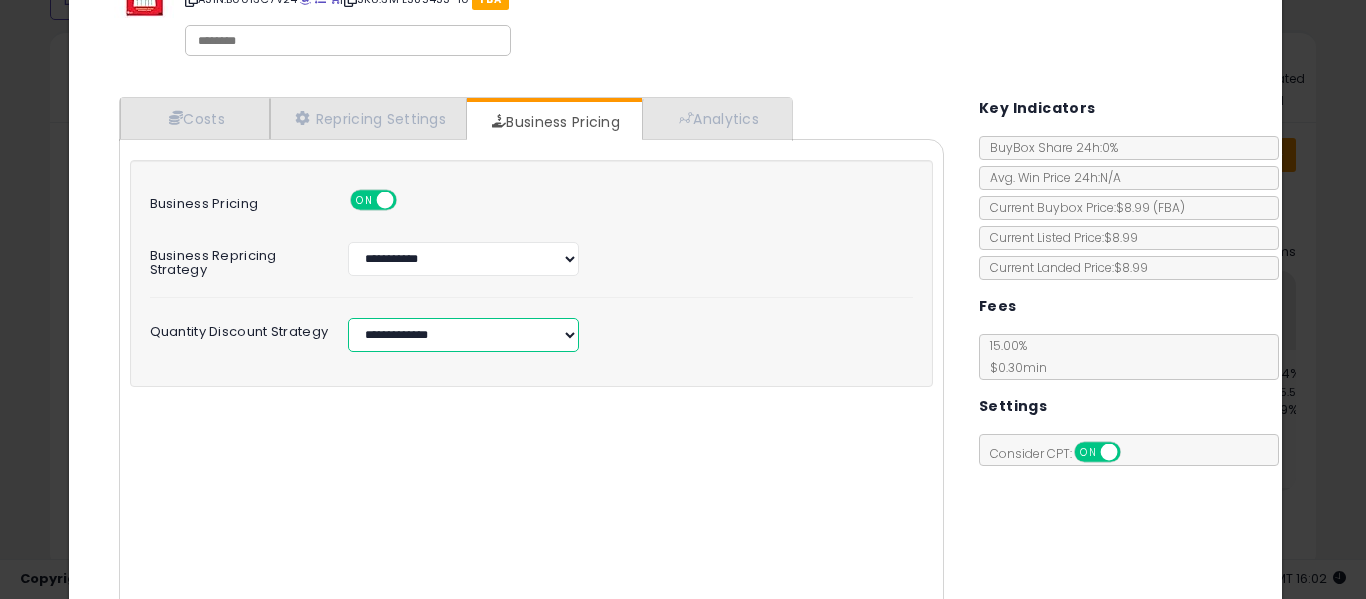 scroll, scrollTop: 203, scrollLeft: 0, axis: vertical 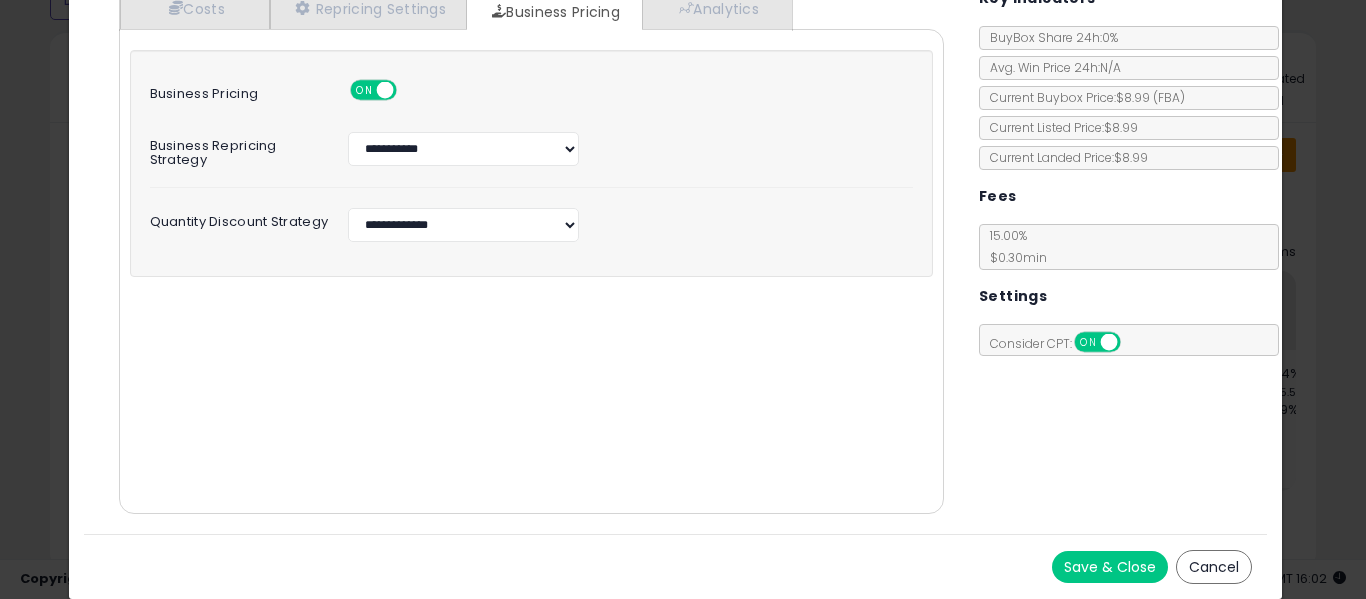 click on "Save & Close" at bounding box center (1110, 567) 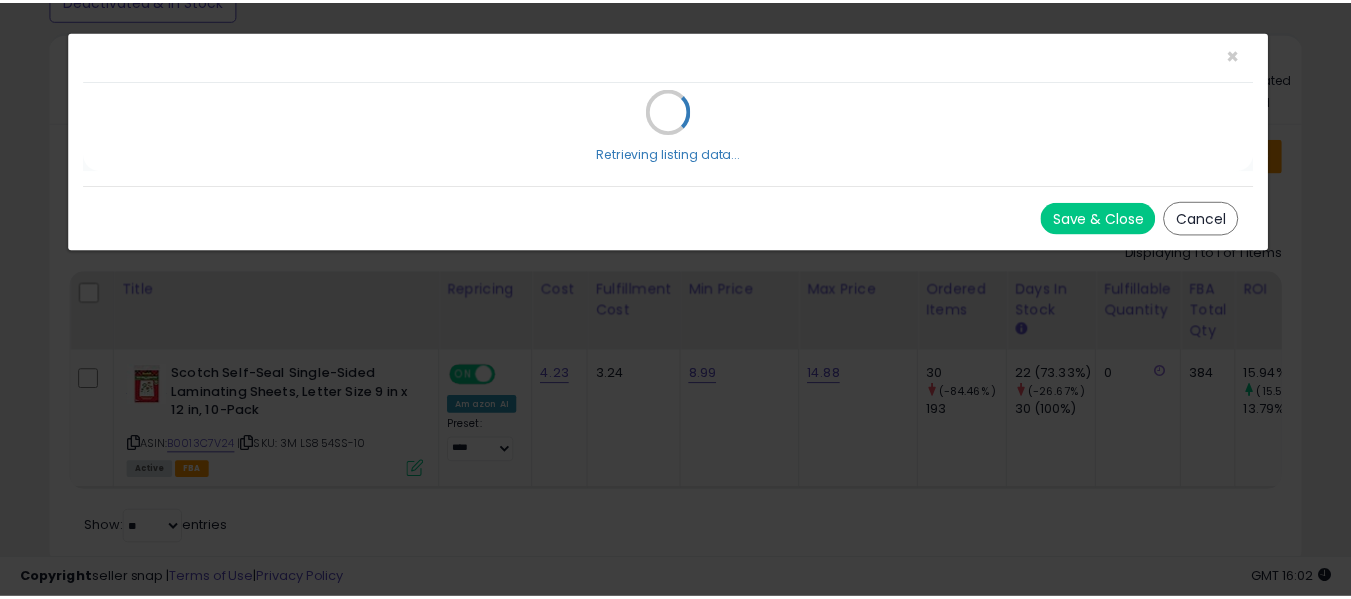 scroll, scrollTop: 0, scrollLeft: 0, axis: both 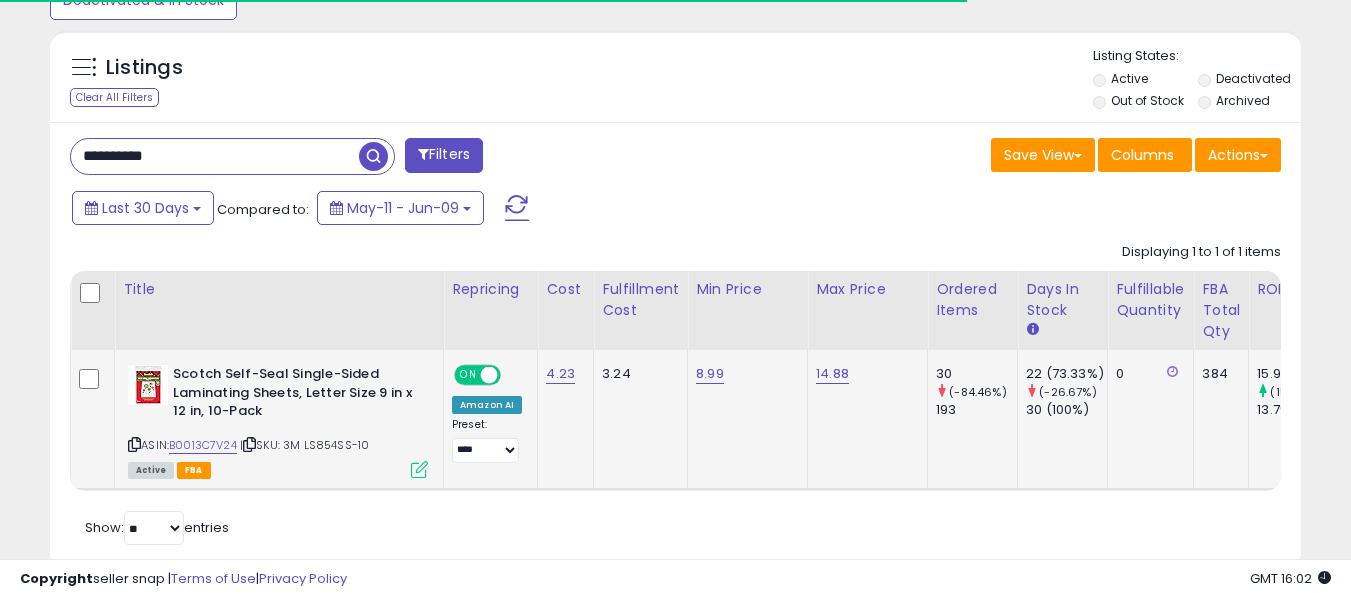 click at bounding box center [419, 469] 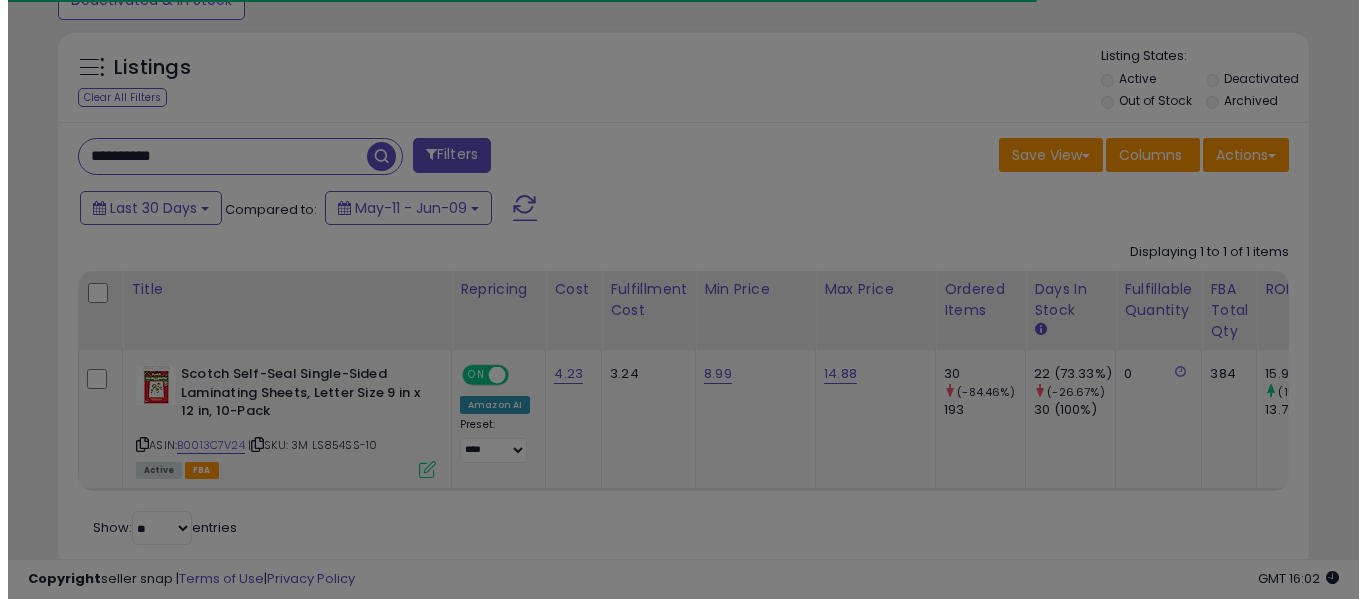scroll, scrollTop: 999590, scrollLeft: 999267, axis: both 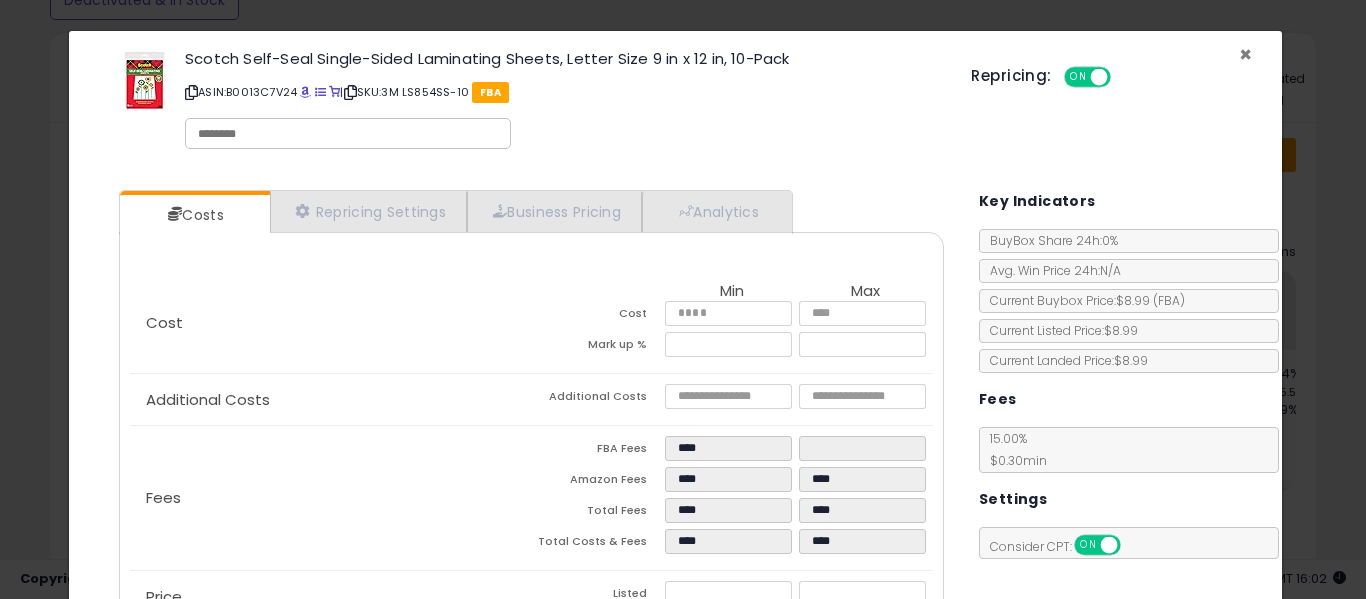 click on "×" at bounding box center (1245, 54) 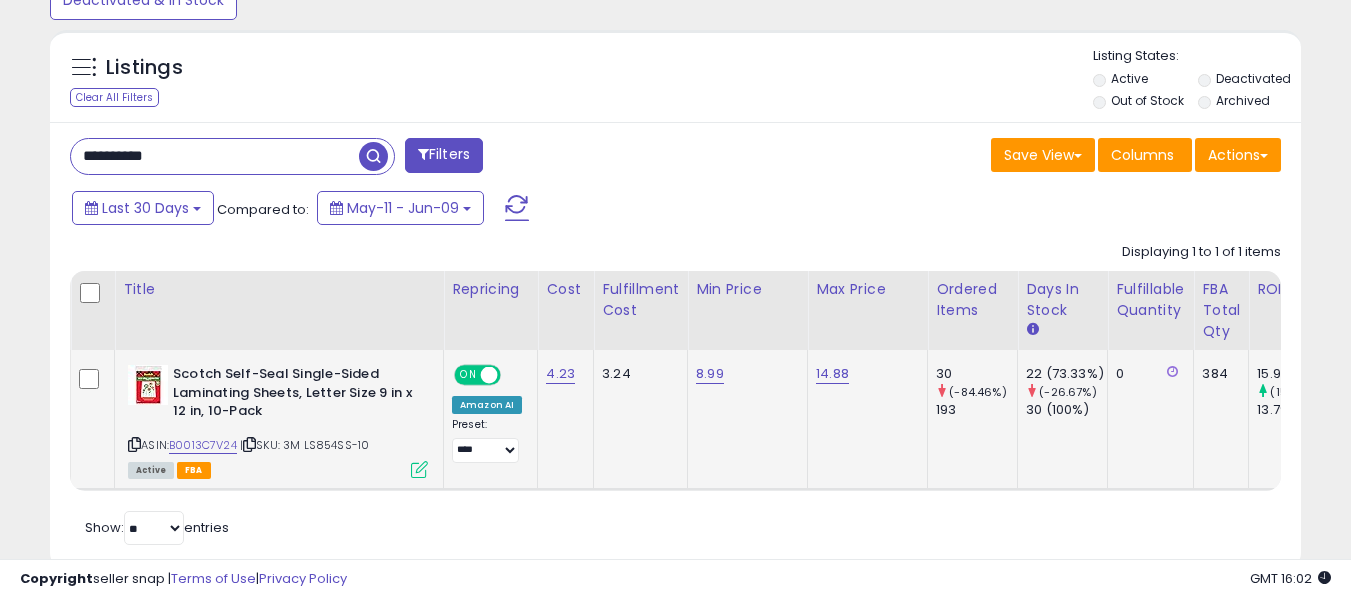 scroll, scrollTop: 410, scrollLeft: 724, axis: both 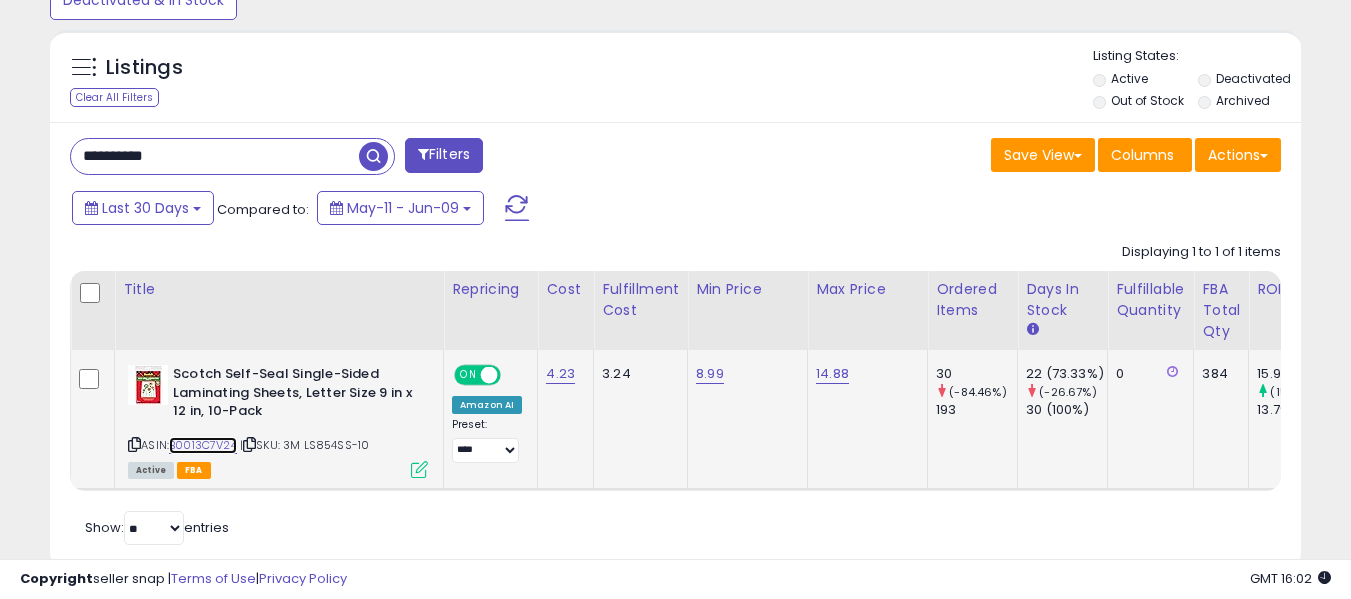 click on "B0013C7V24" at bounding box center [203, 445] 